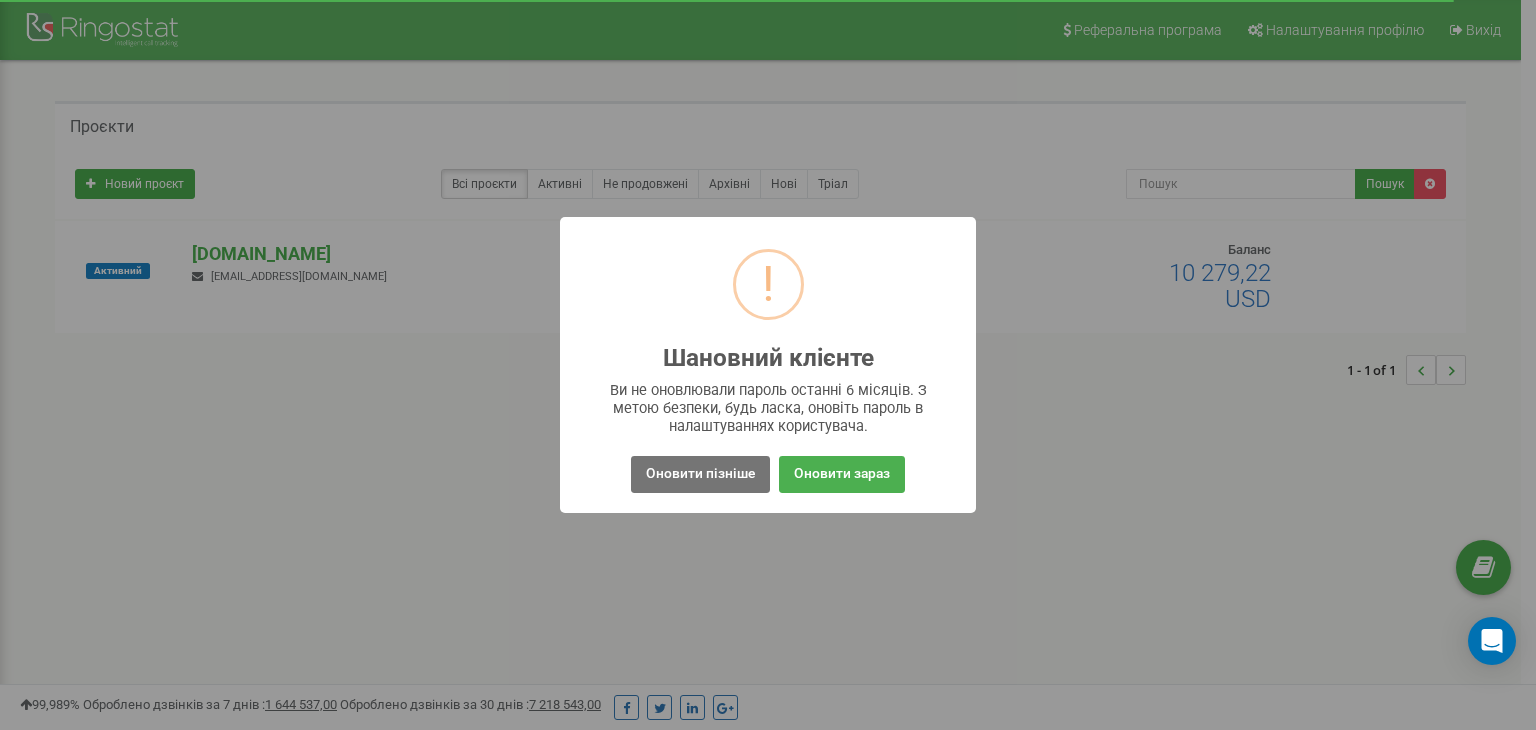 scroll, scrollTop: 0, scrollLeft: 0, axis: both 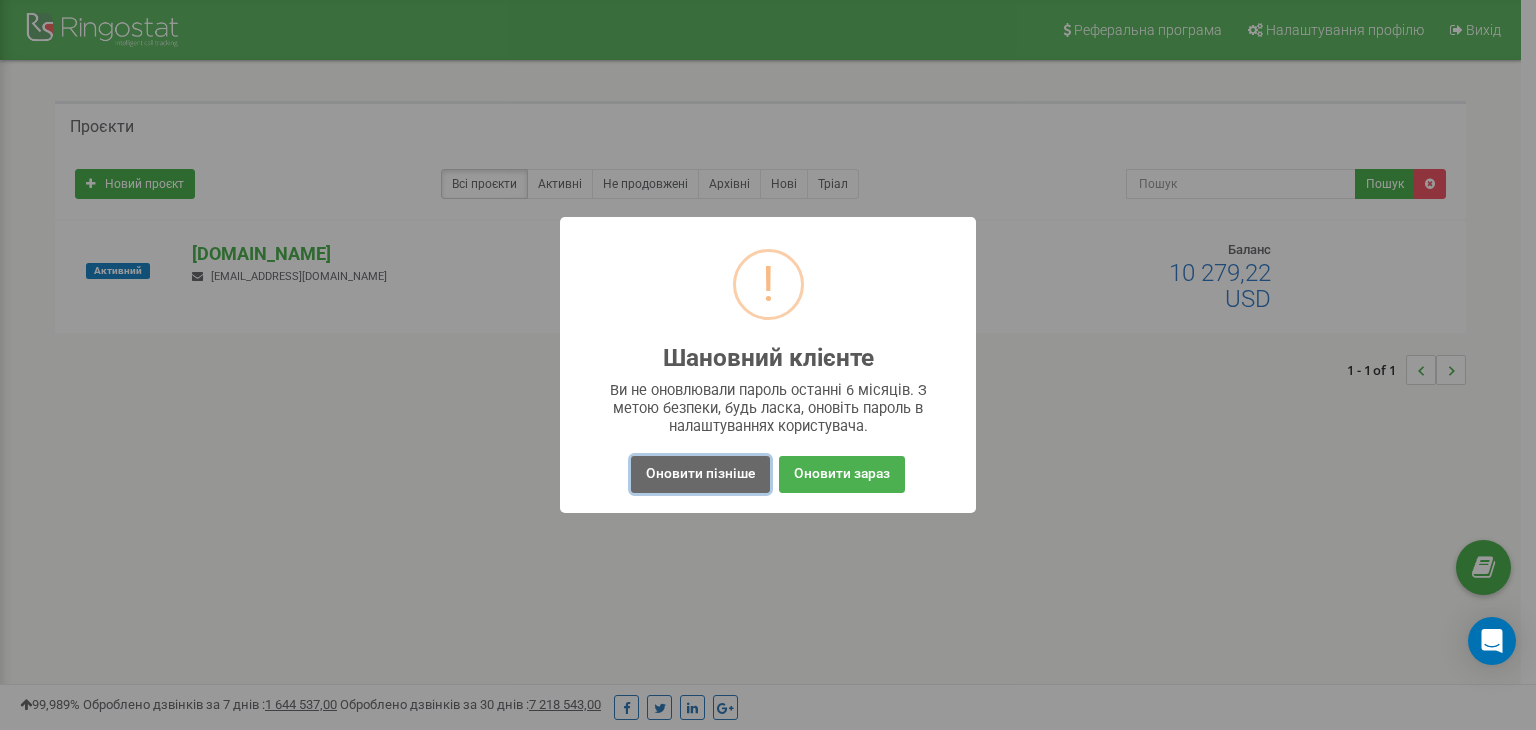 click on "Оновити пізніше" at bounding box center (700, 474) 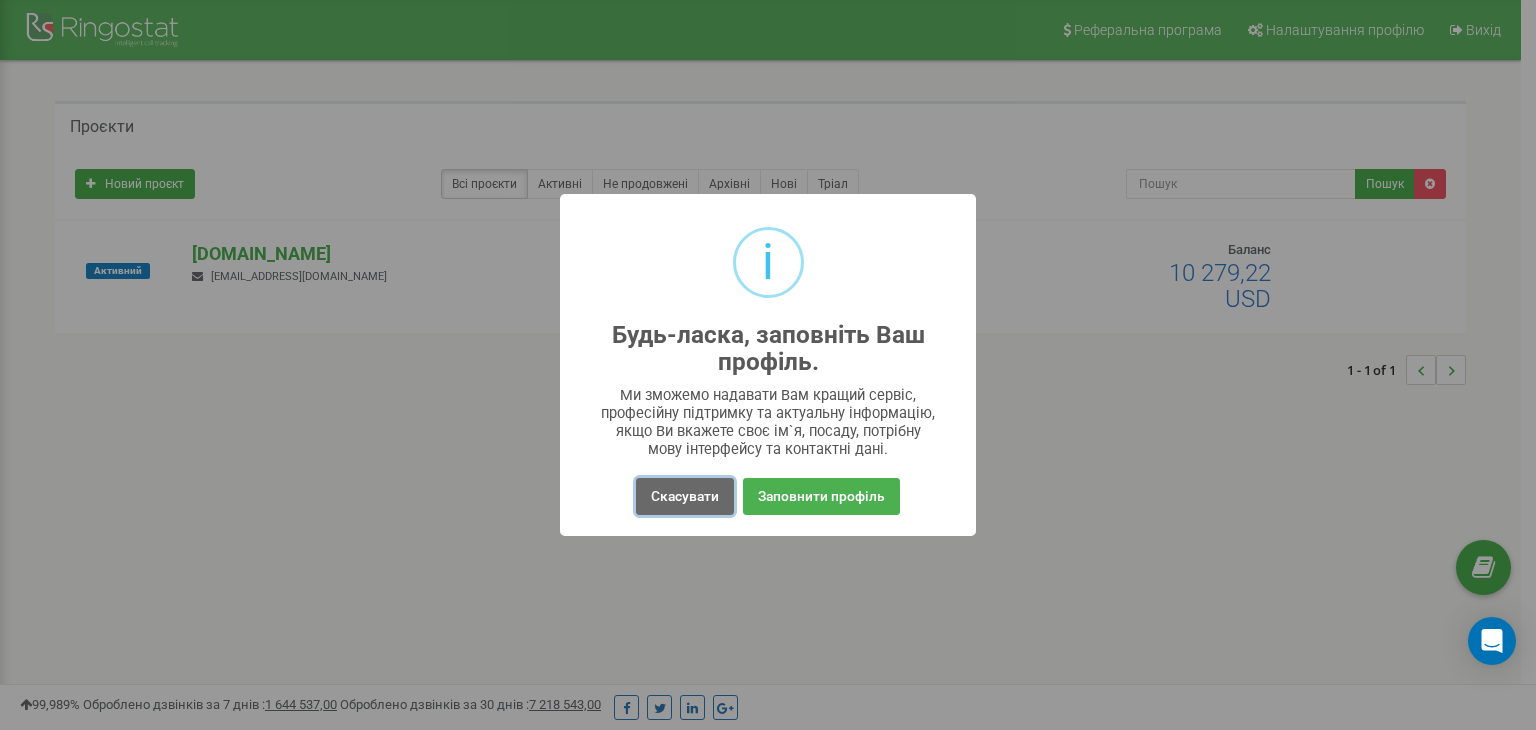 click on "Скасувати" at bounding box center [685, 496] 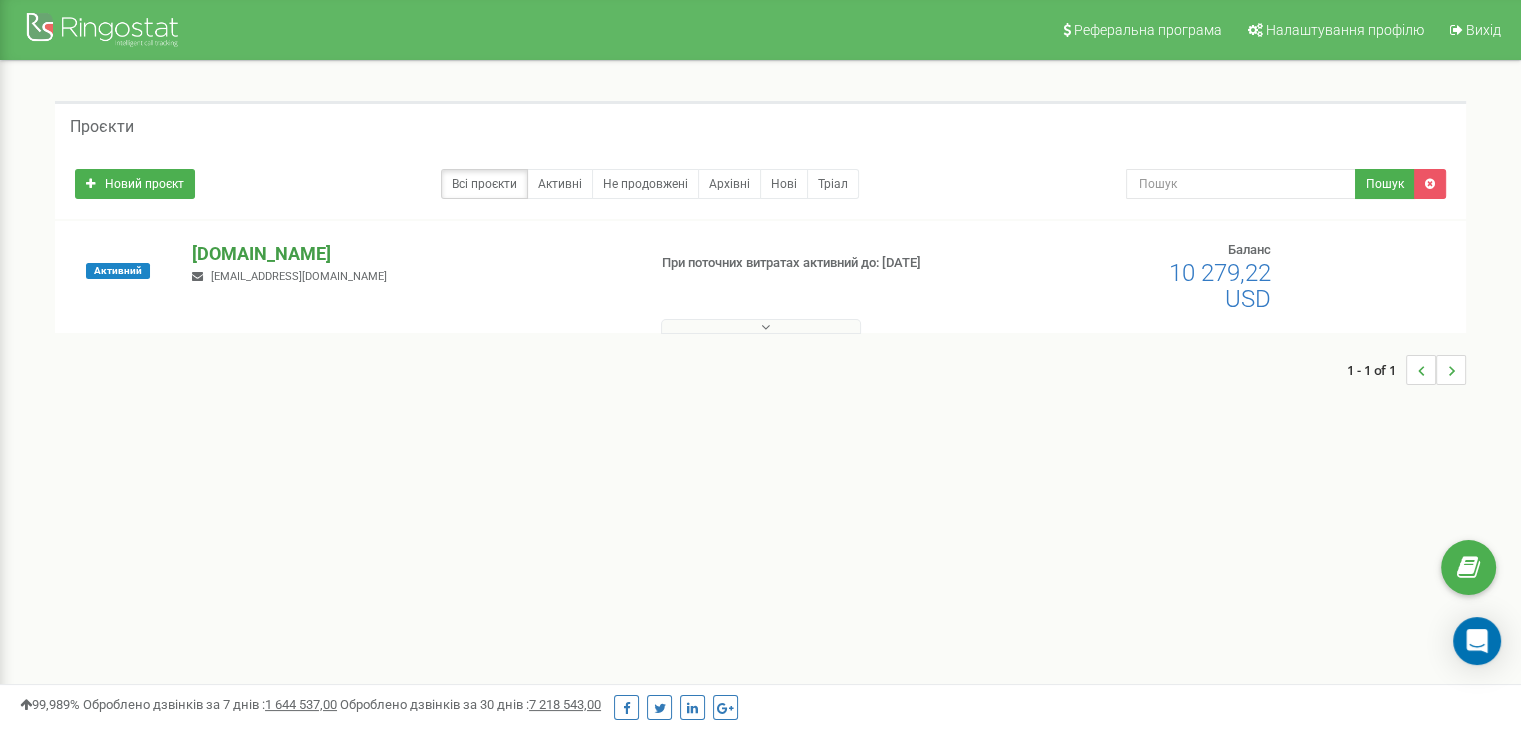click on "[DOMAIN_NAME]" at bounding box center (410, 254) 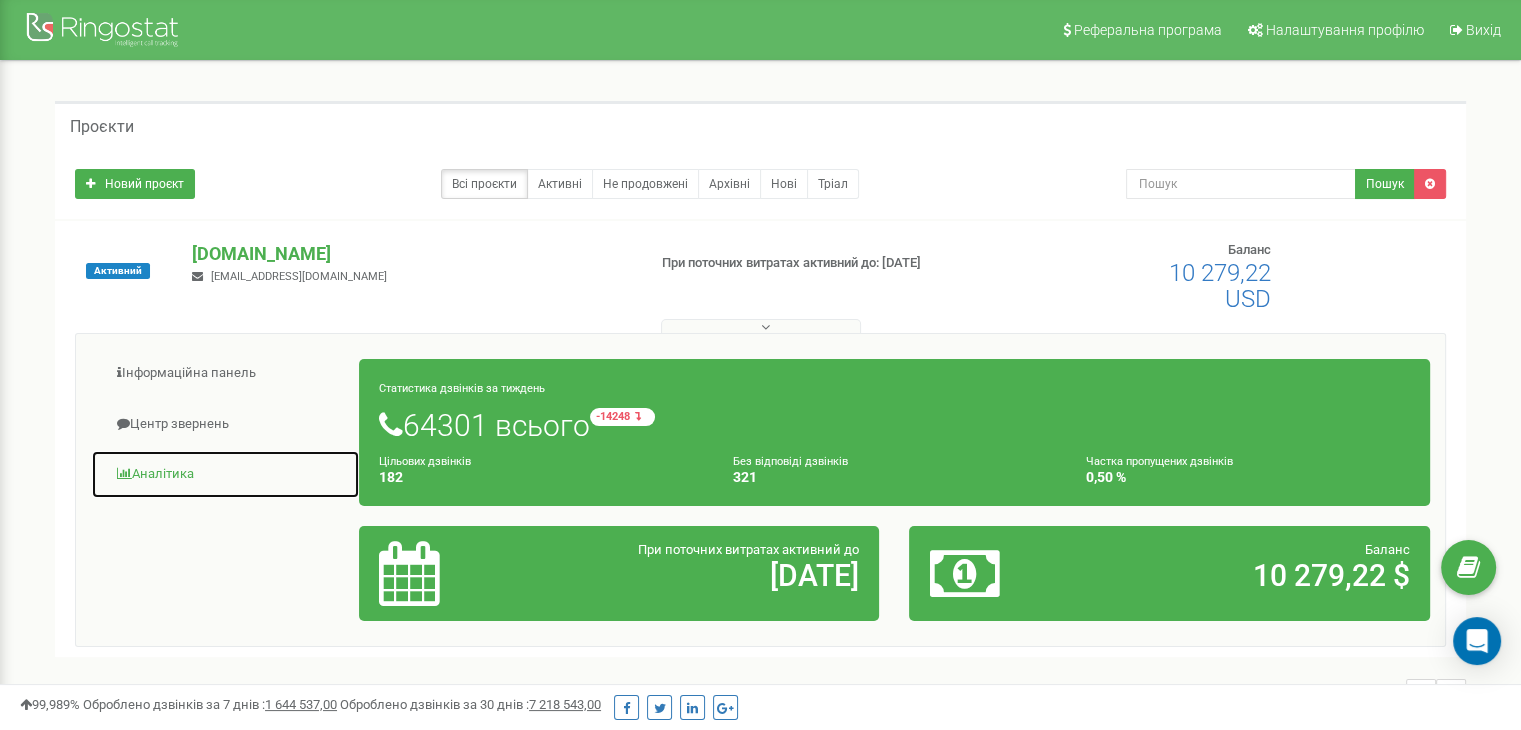 click on "Аналiтика" at bounding box center [225, 474] 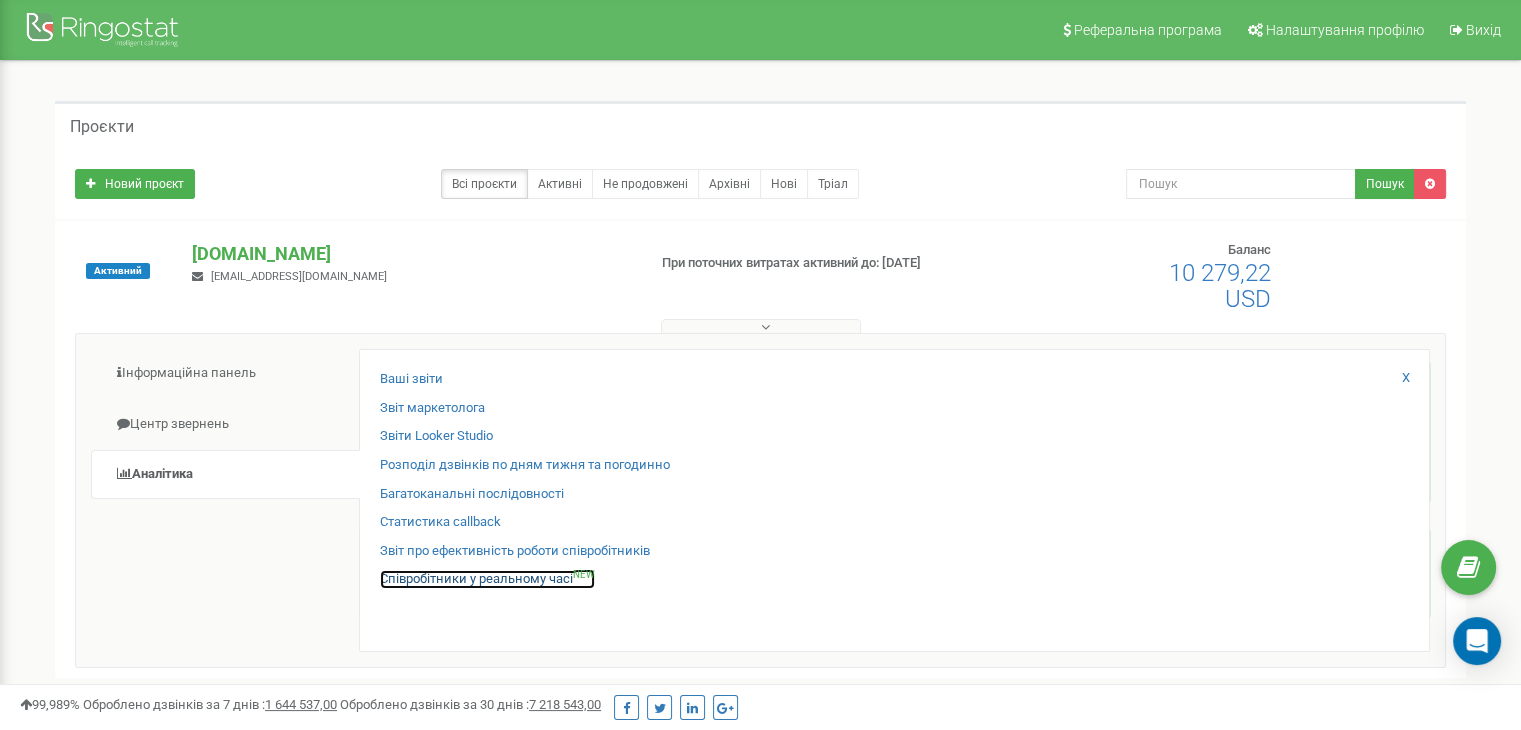 click on "Співробітники у реальному часі  NEW" at bounding box center [487, 579] 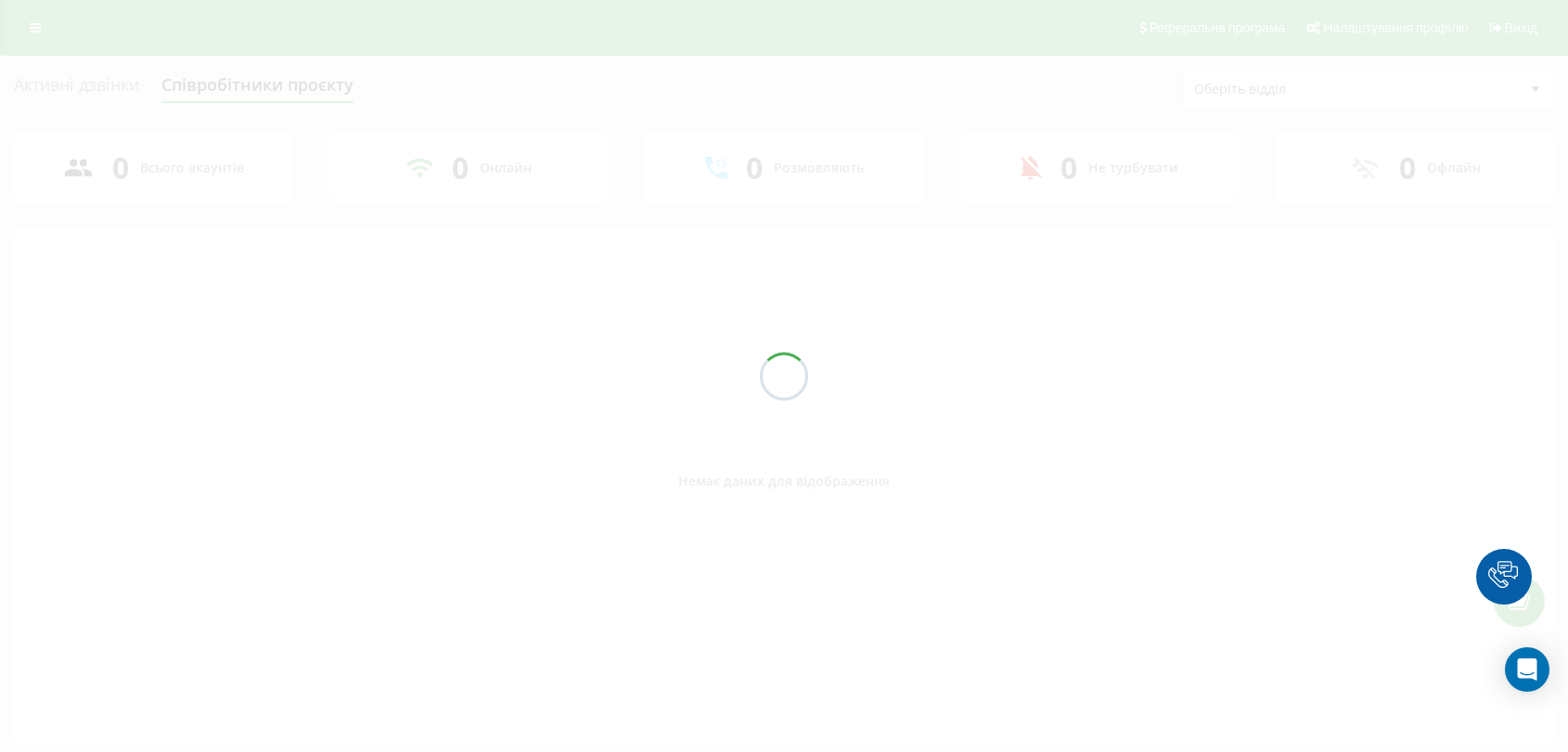 scroll, scrollTop: 0, scrollLeft: 0, axis: both 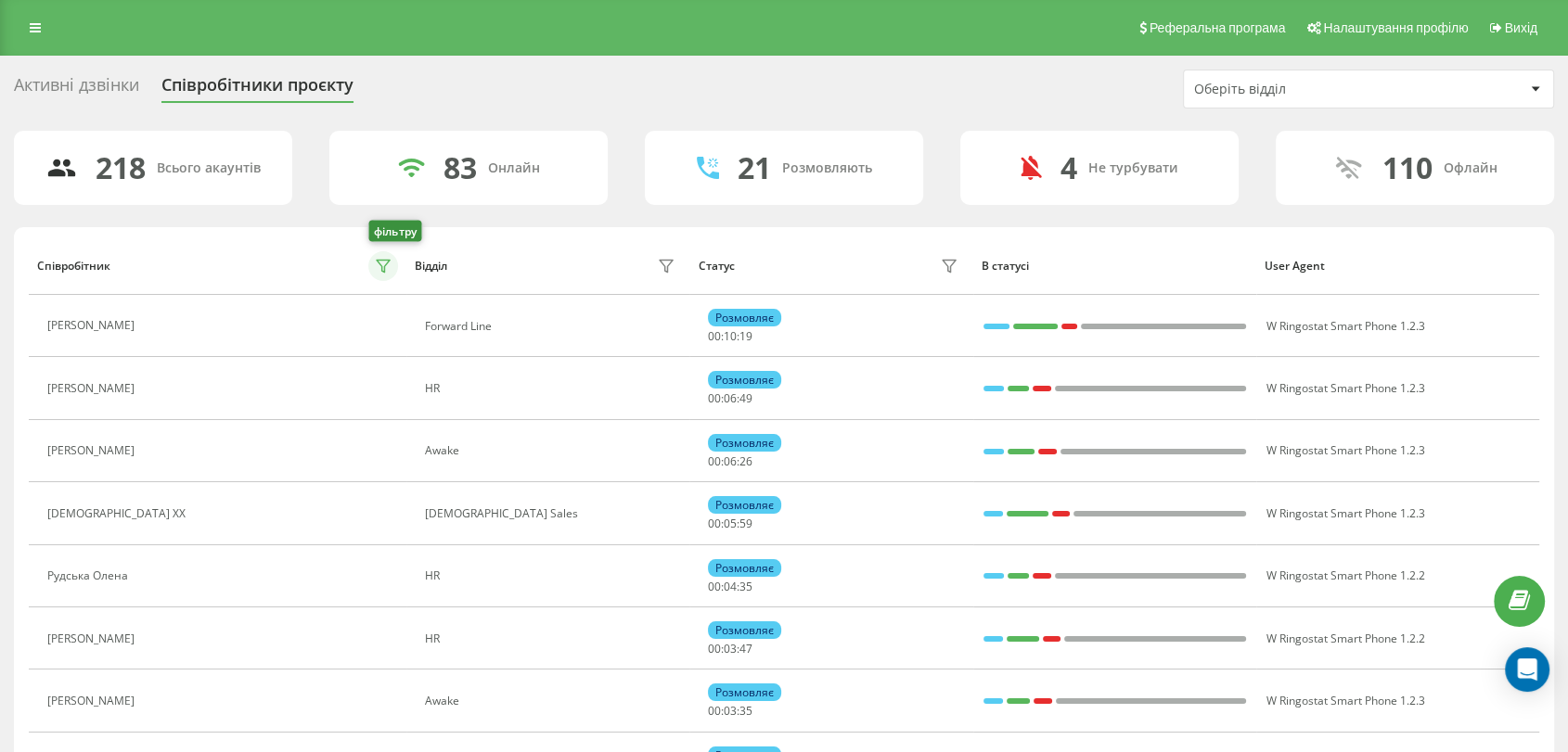 click at bounding box center (383, 266) 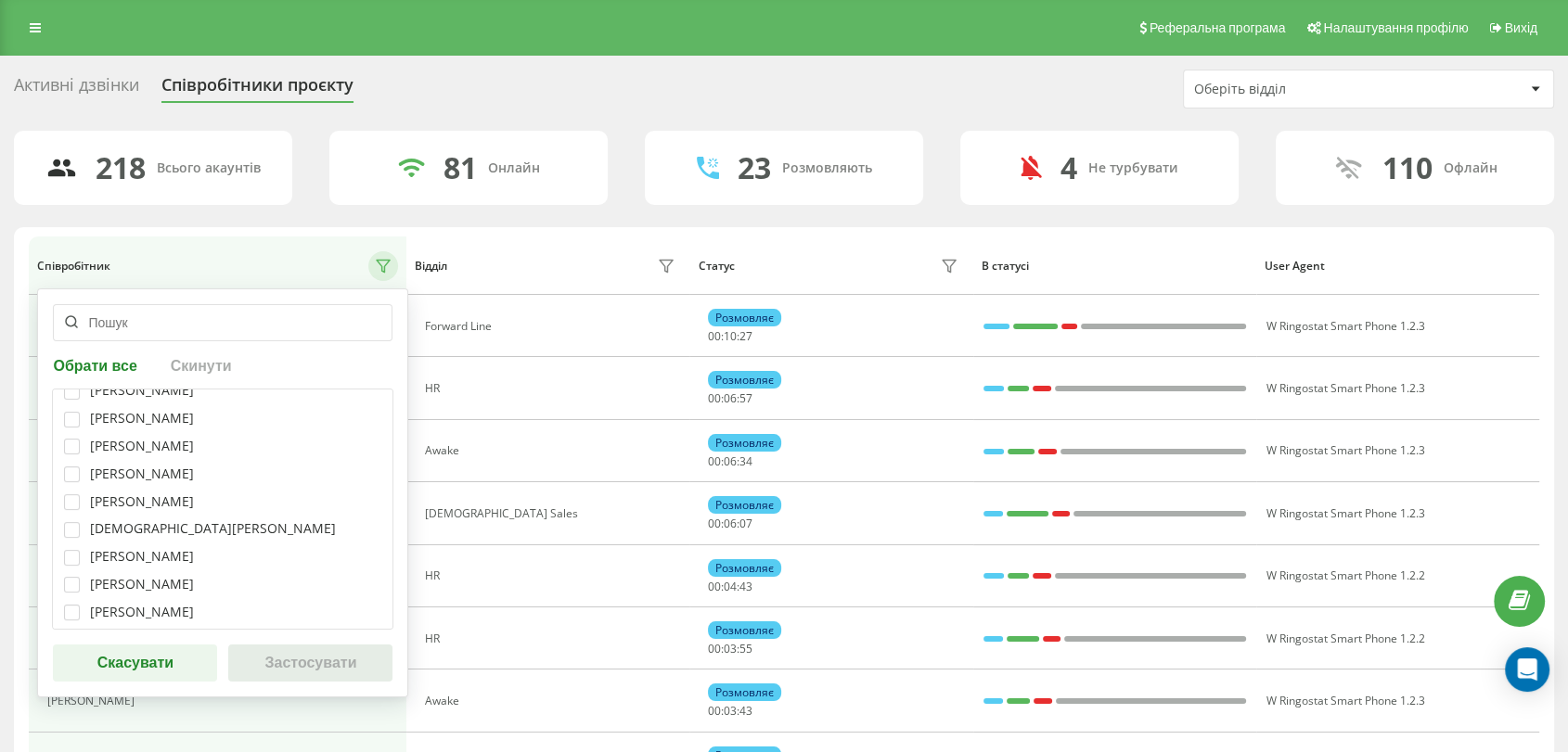 scroll, scrollTop: 412, scrollLeft: 0, axis: vertical 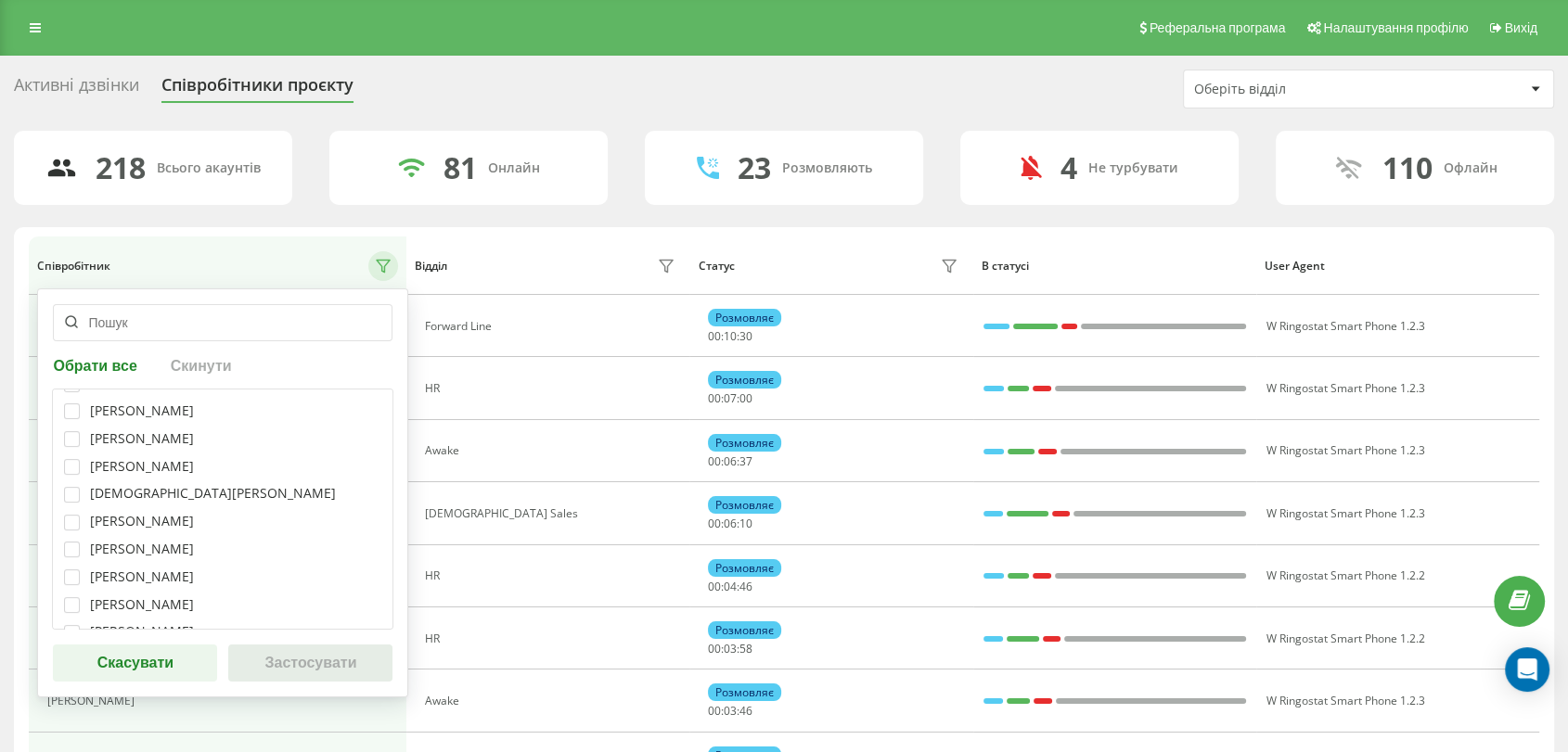 click on "Відділ" at bounding box center [547, 266] 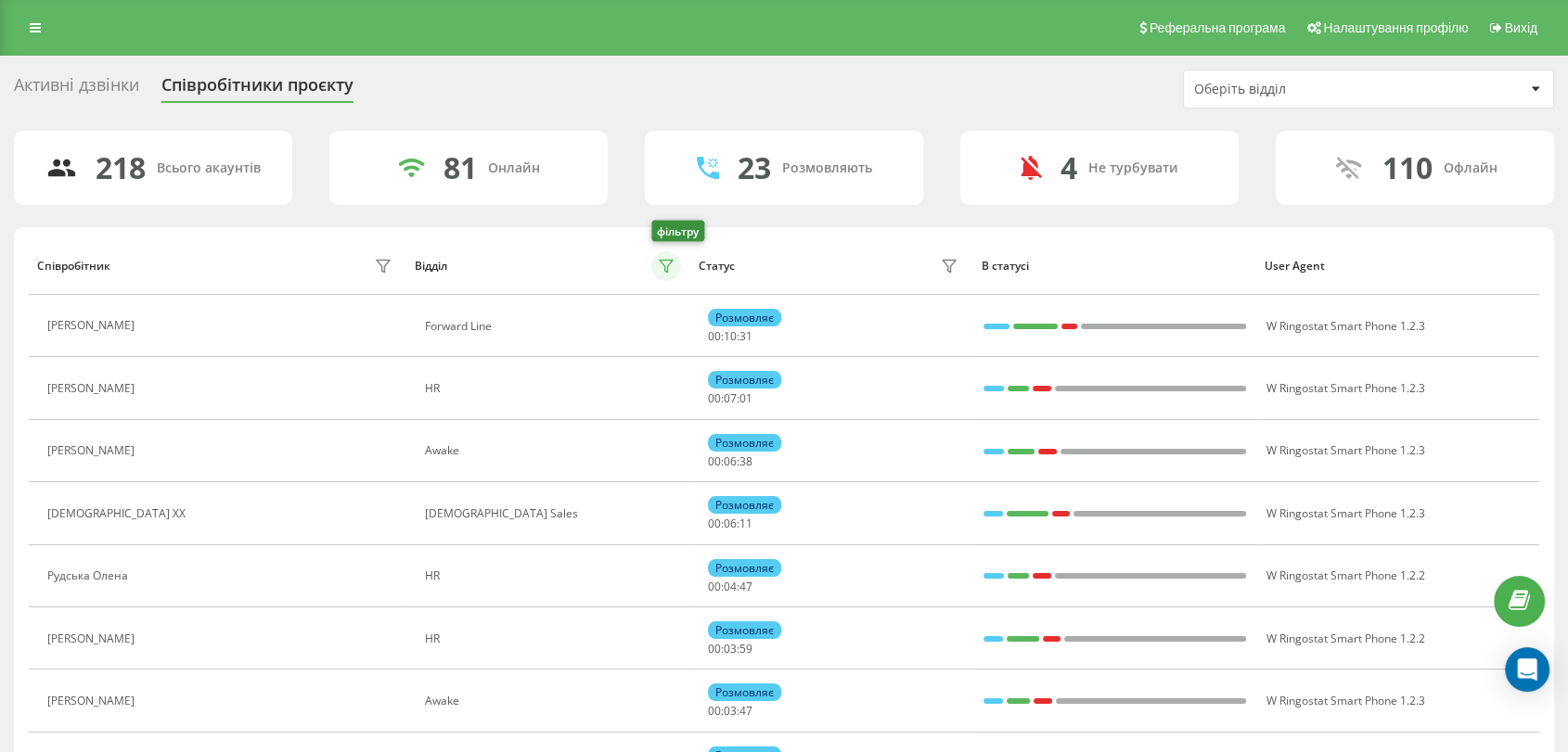 click 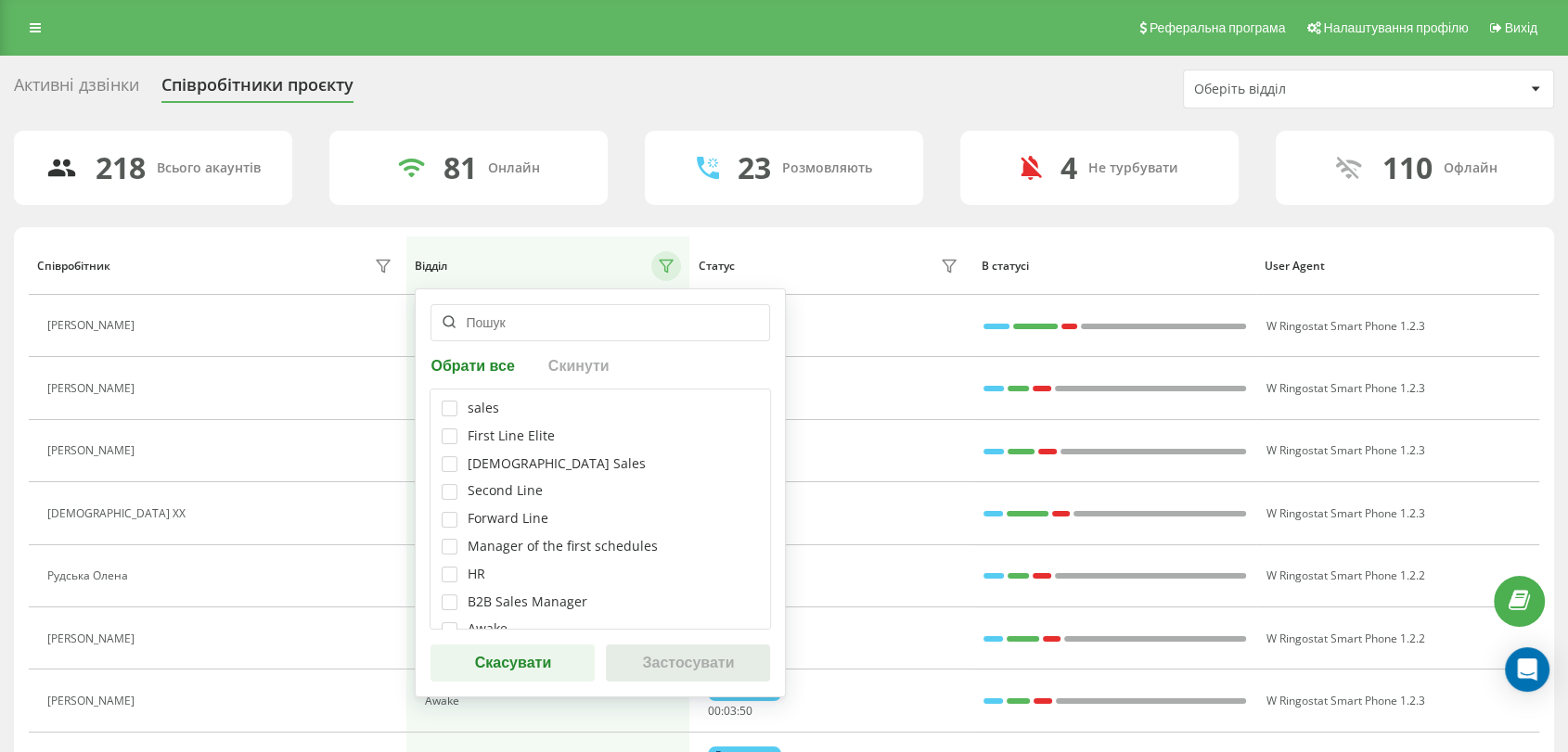 click on "Second Line" at bounding box center [505, 491] 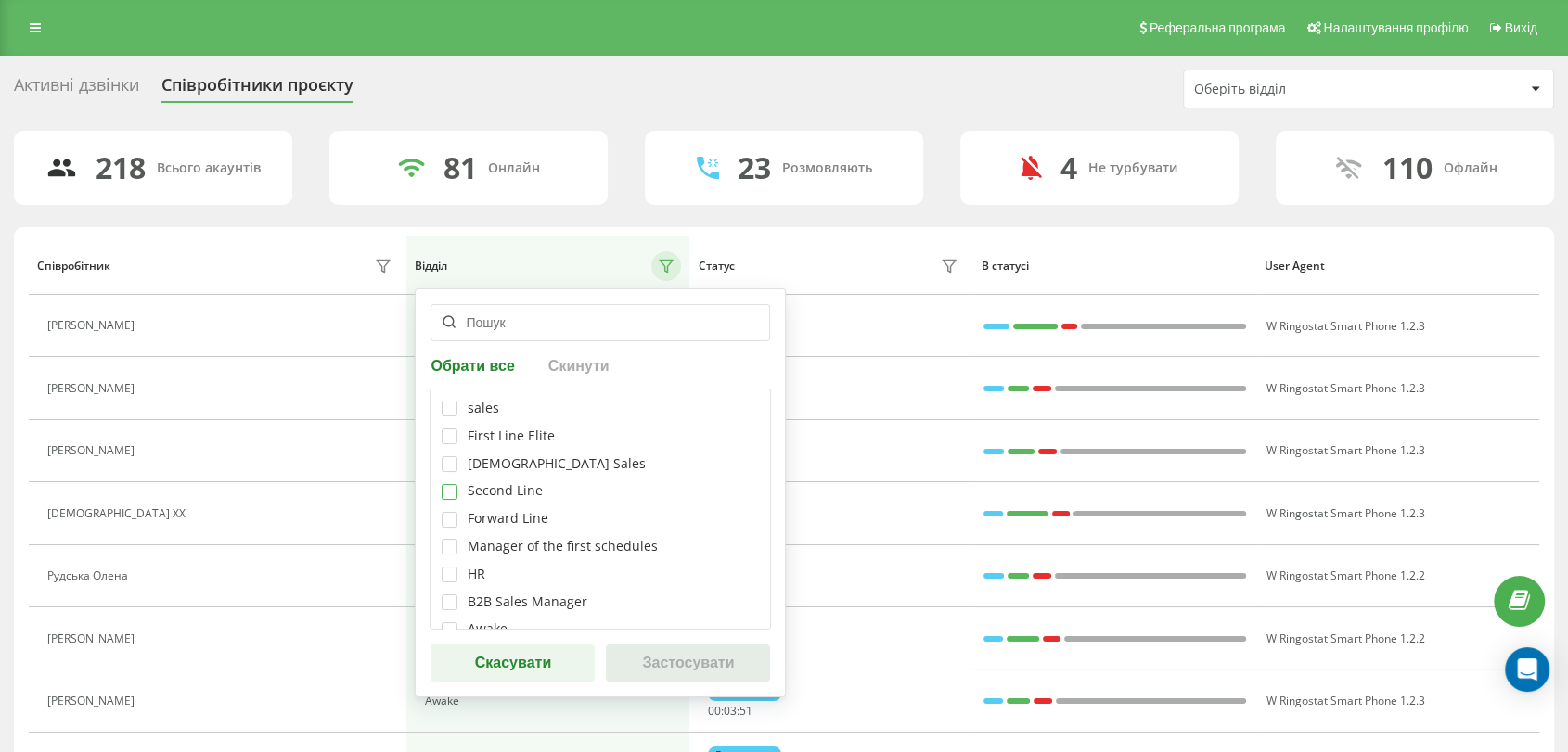 click at bounding box center [449, 484] 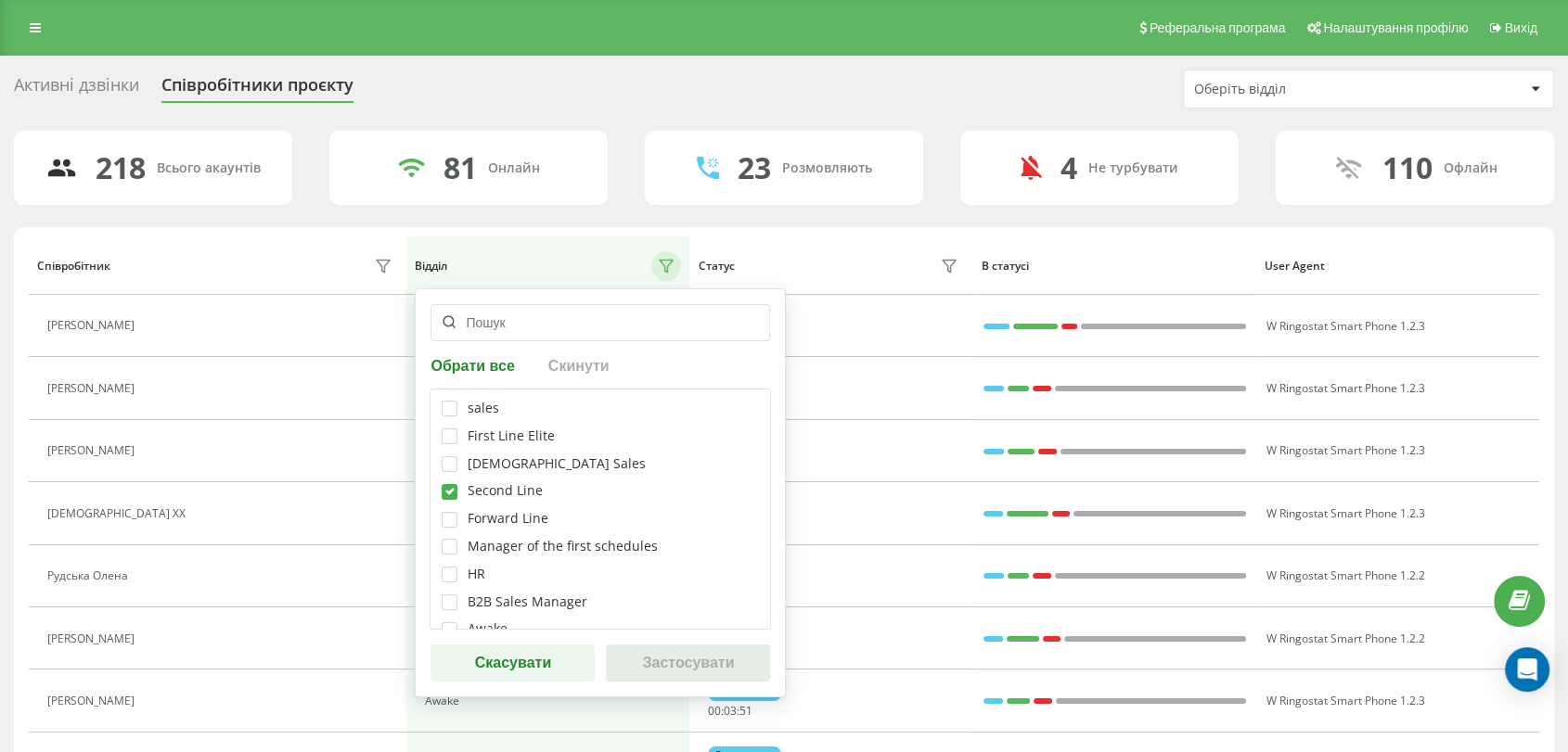 checkbox on "true" 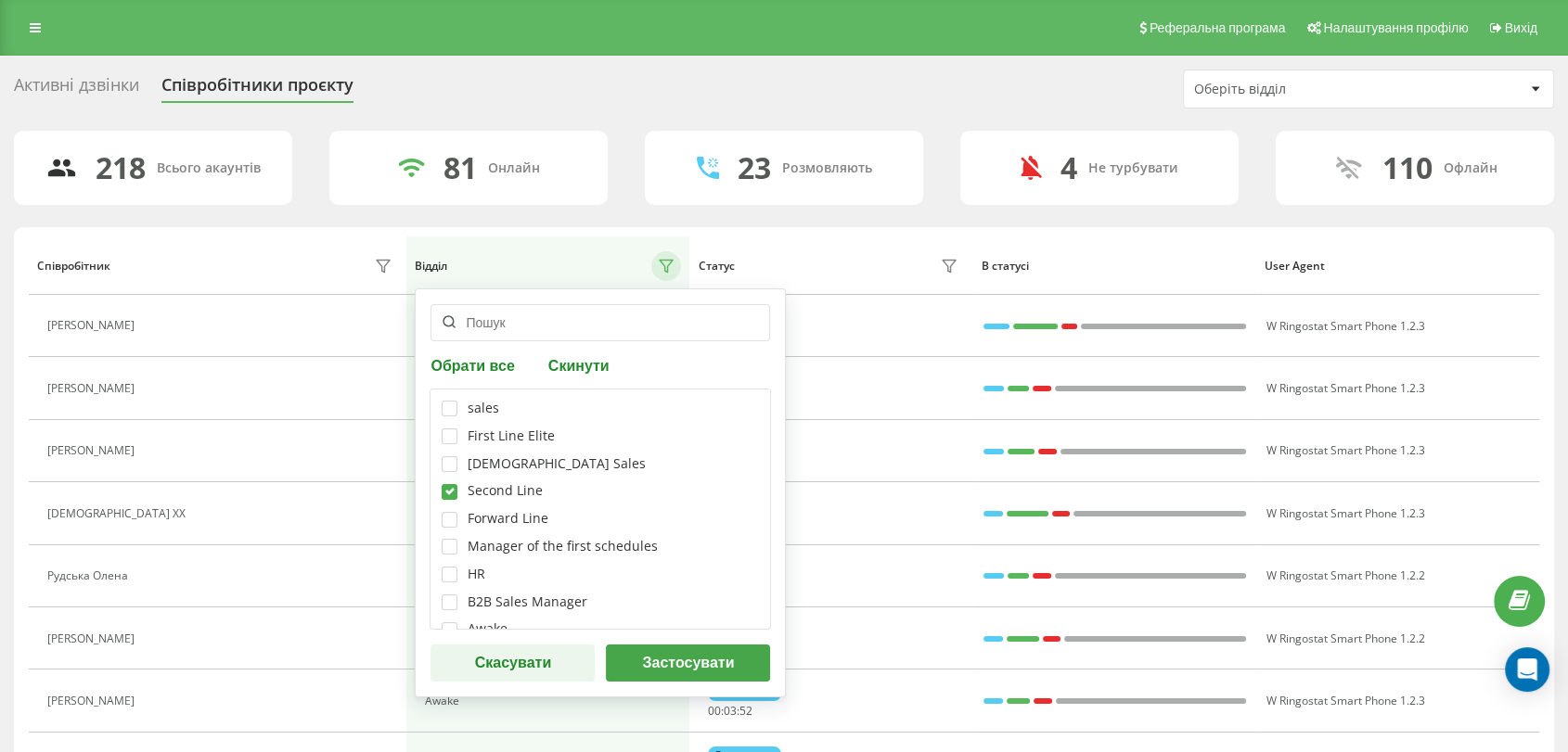 click on "Застосувати" at bounding box center (688, 663) 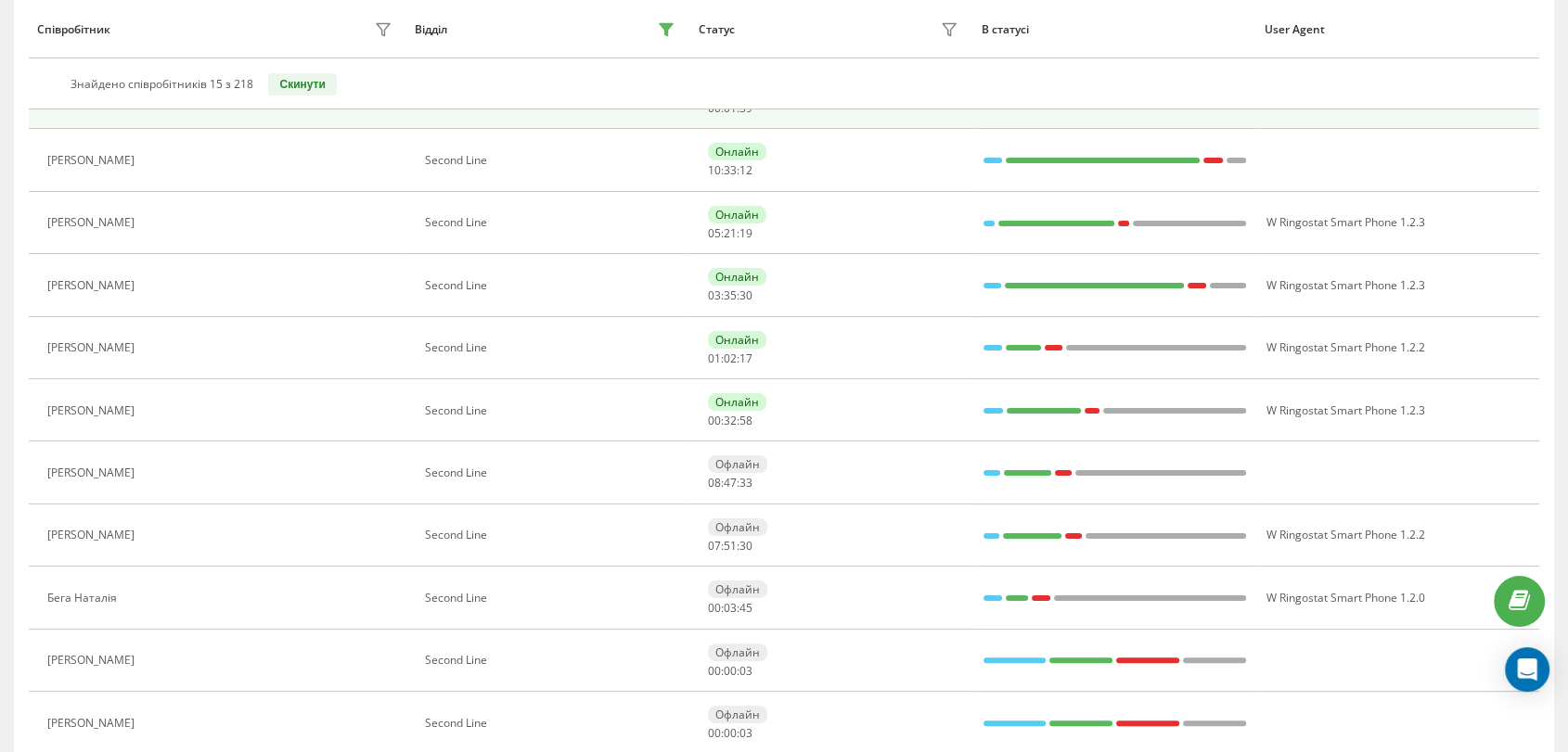scroll, scrollTop: 309, scrollLeft: 0, axis: vertical 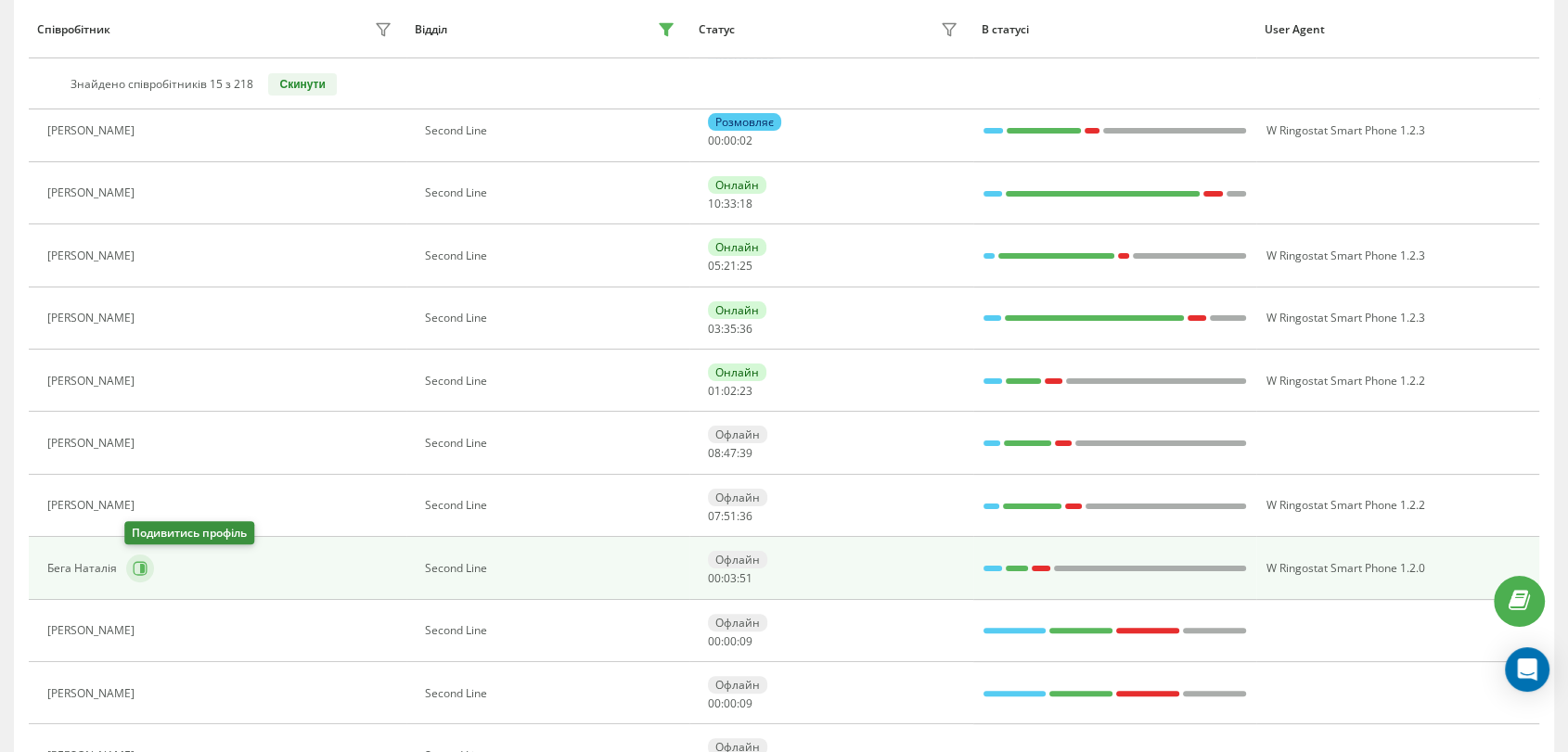 click 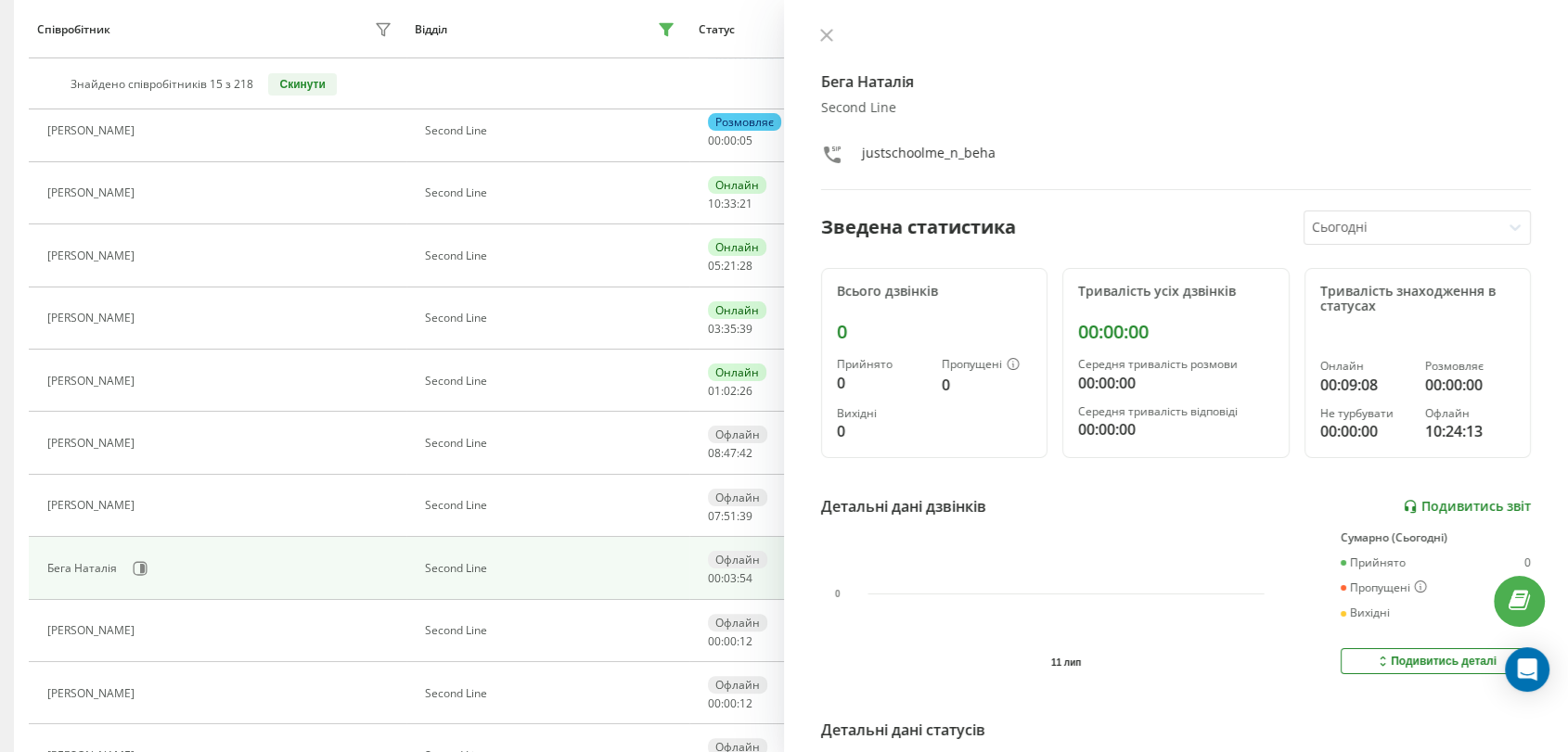 click on "Подивитись звіт" at bounding box center [1467, 506] 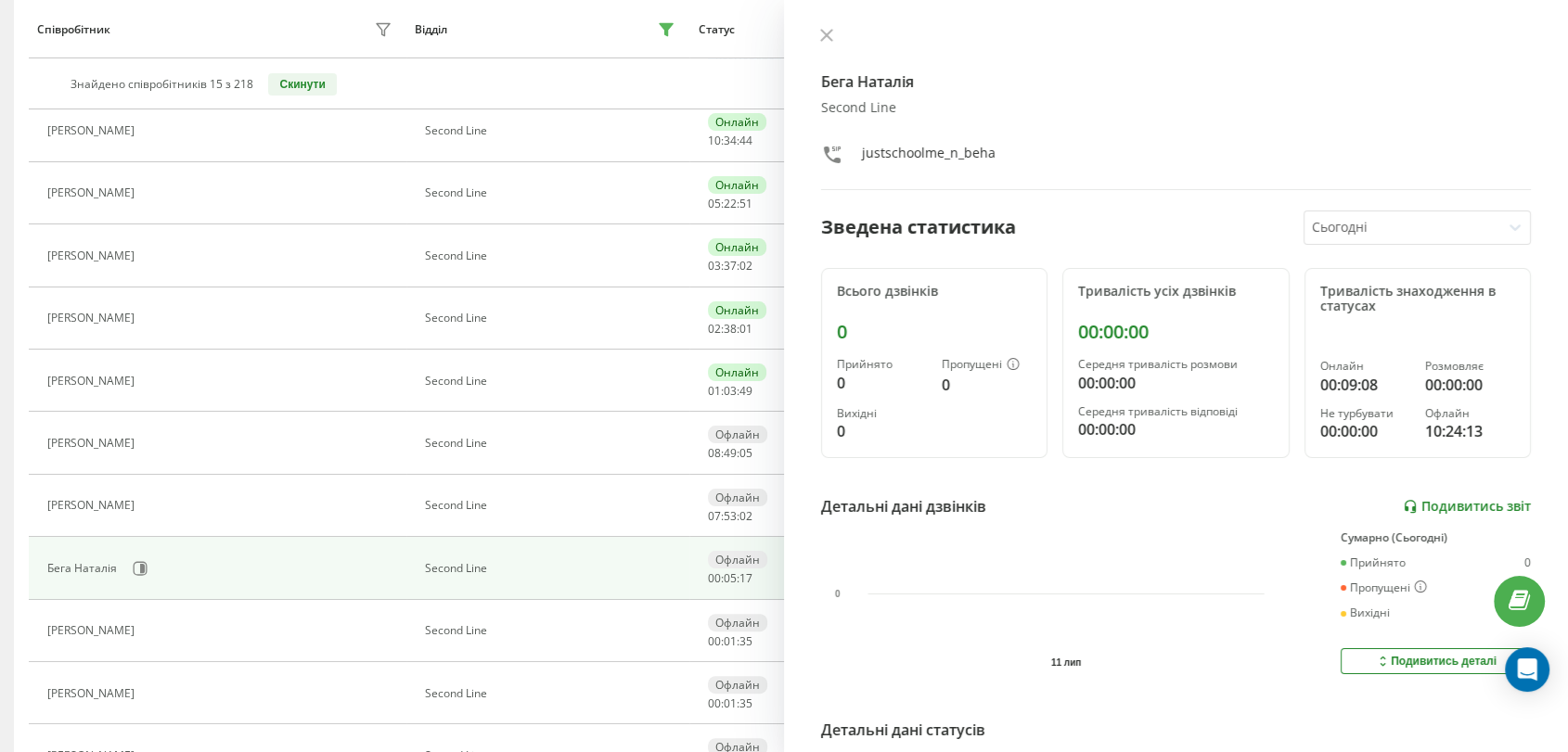 scroll, scrollTop: 184, scrollLeft: 0, axis: vertical 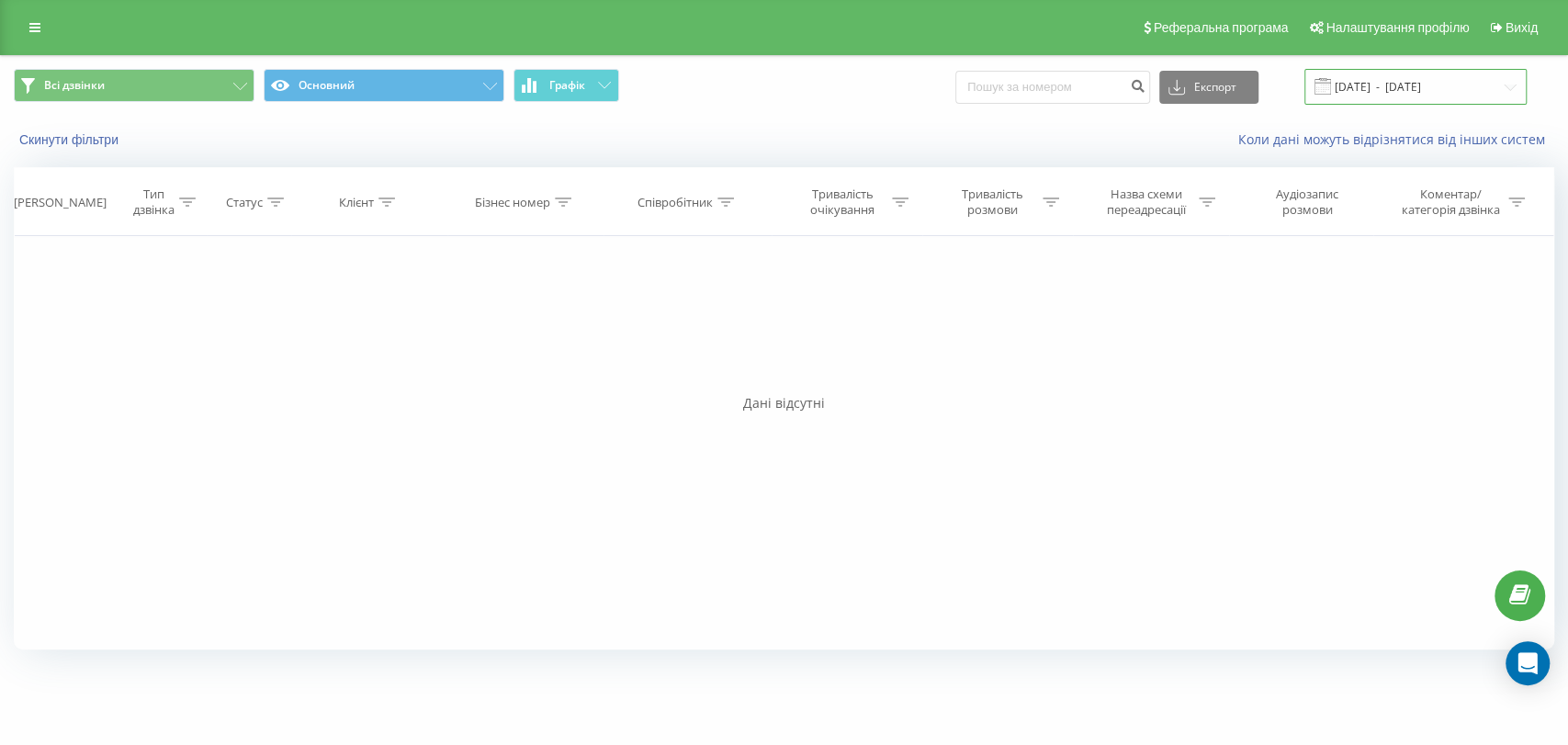 click on "11.07.2025  -  12.07.2025" at bounding box center [1416, 86] 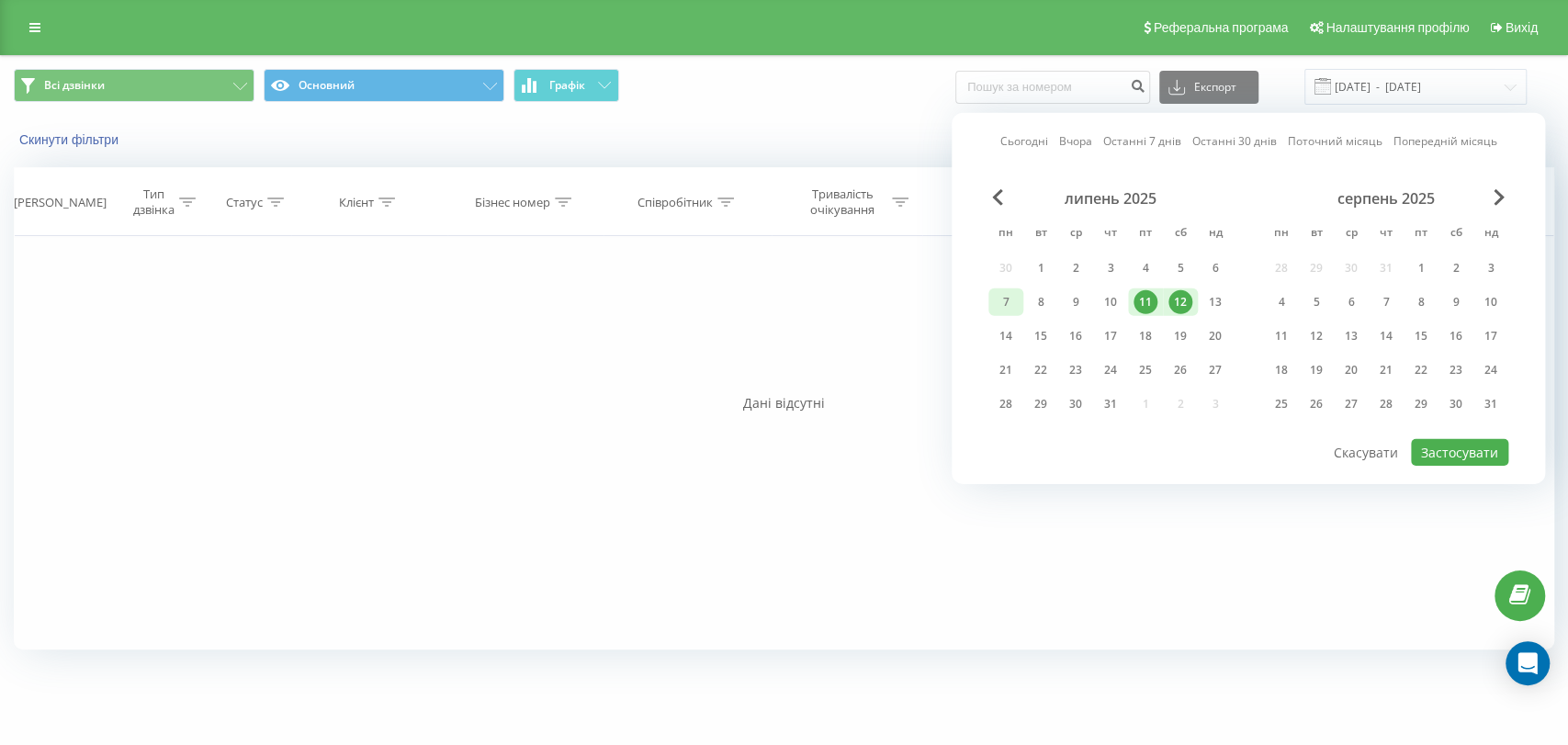 click on "7" at bounding box center [1006, 302] 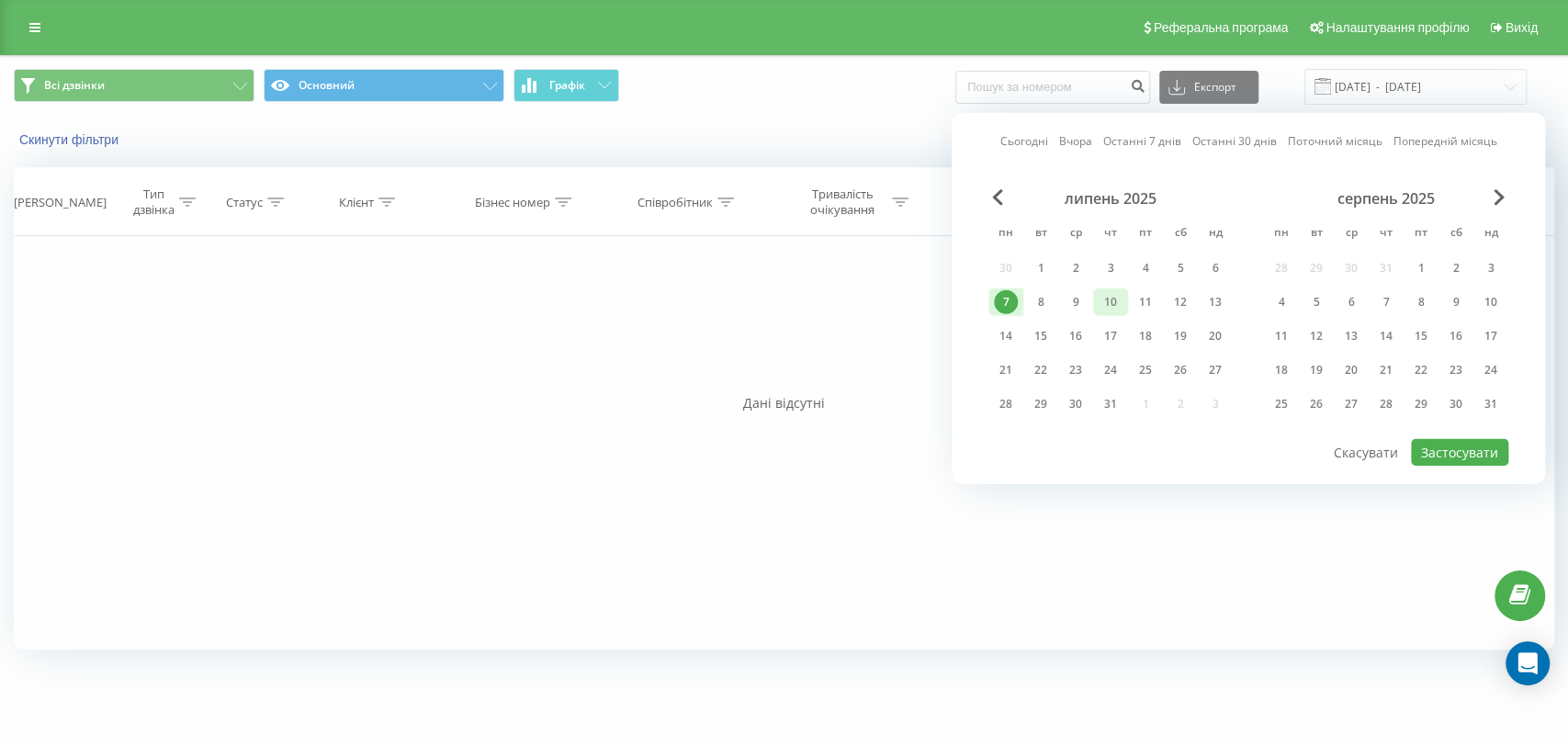 click on "10" at bounding box center (1111, 302) 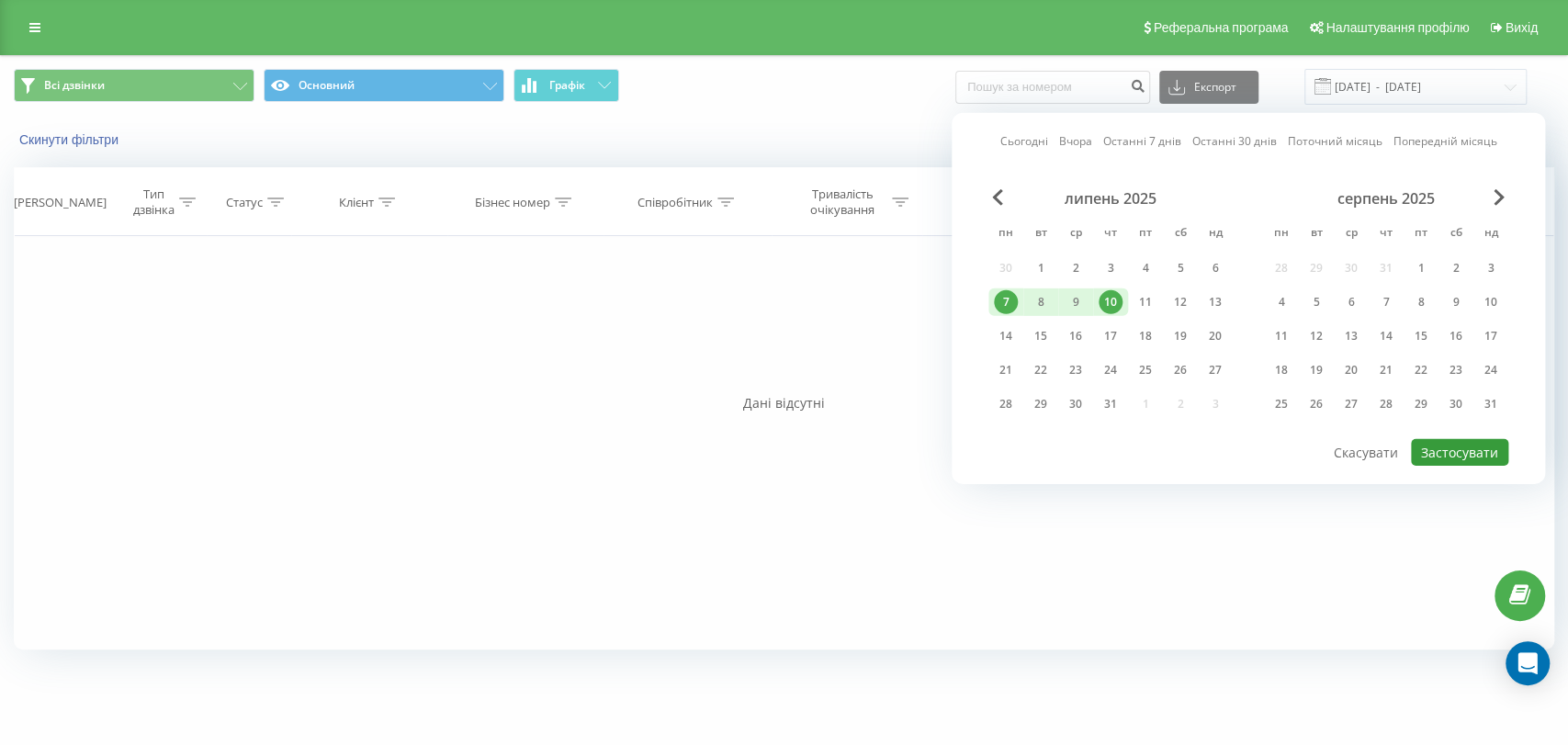 click on "Застосувати" at bounding box center (1460, 452) 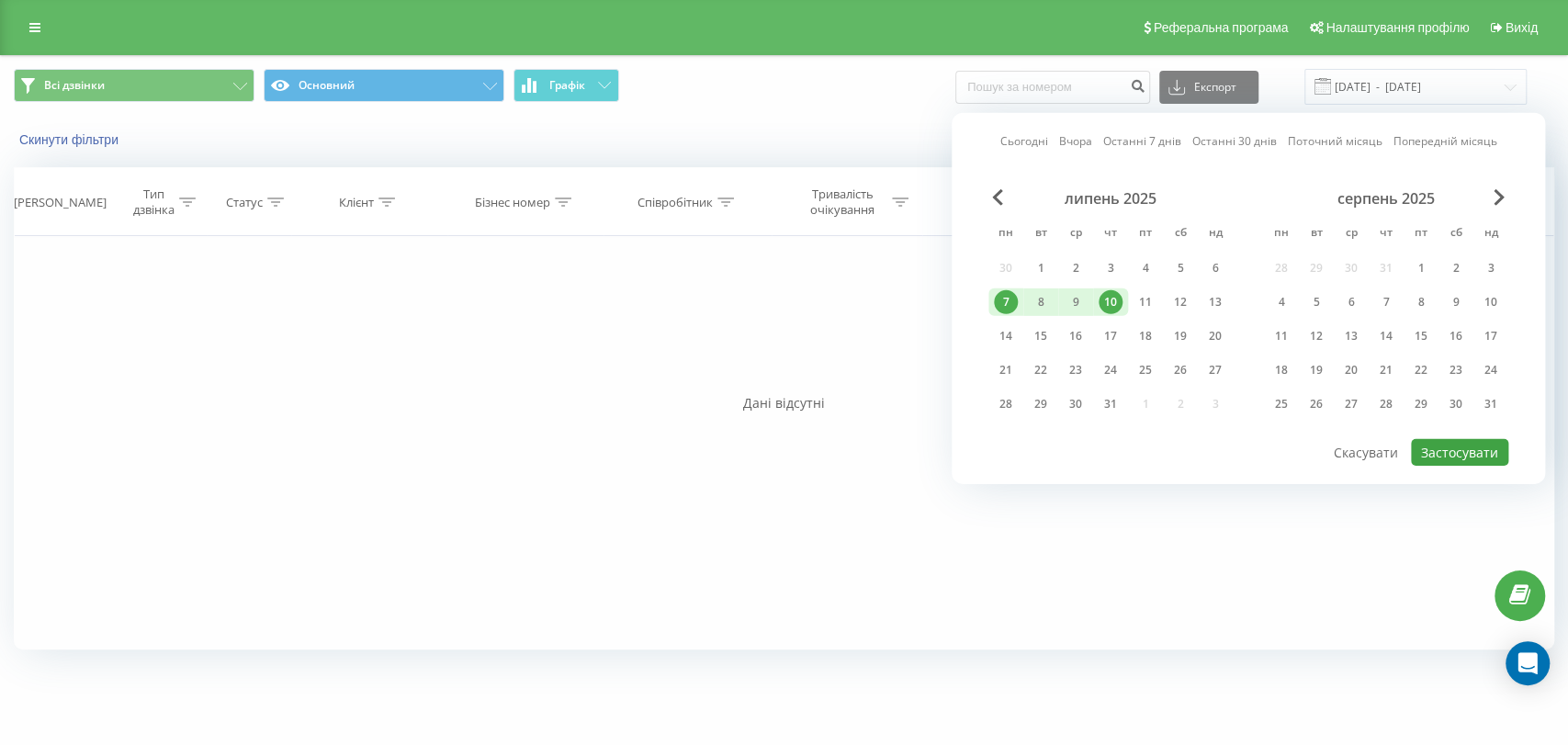 type on "07.07.2025  -  10.07.2025" 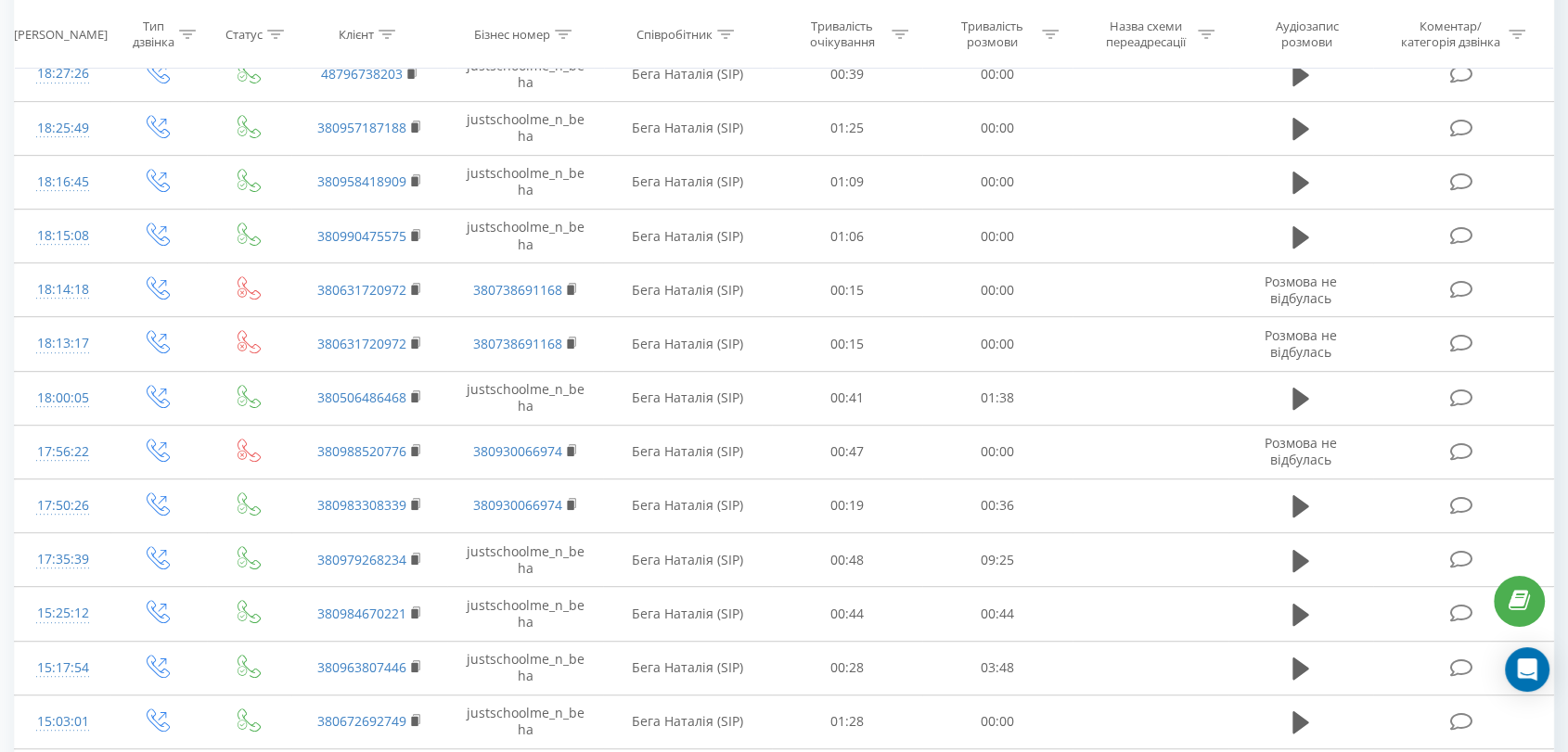 scroll, scrollTop: 927, scrollLeft: 0, axis: vertical 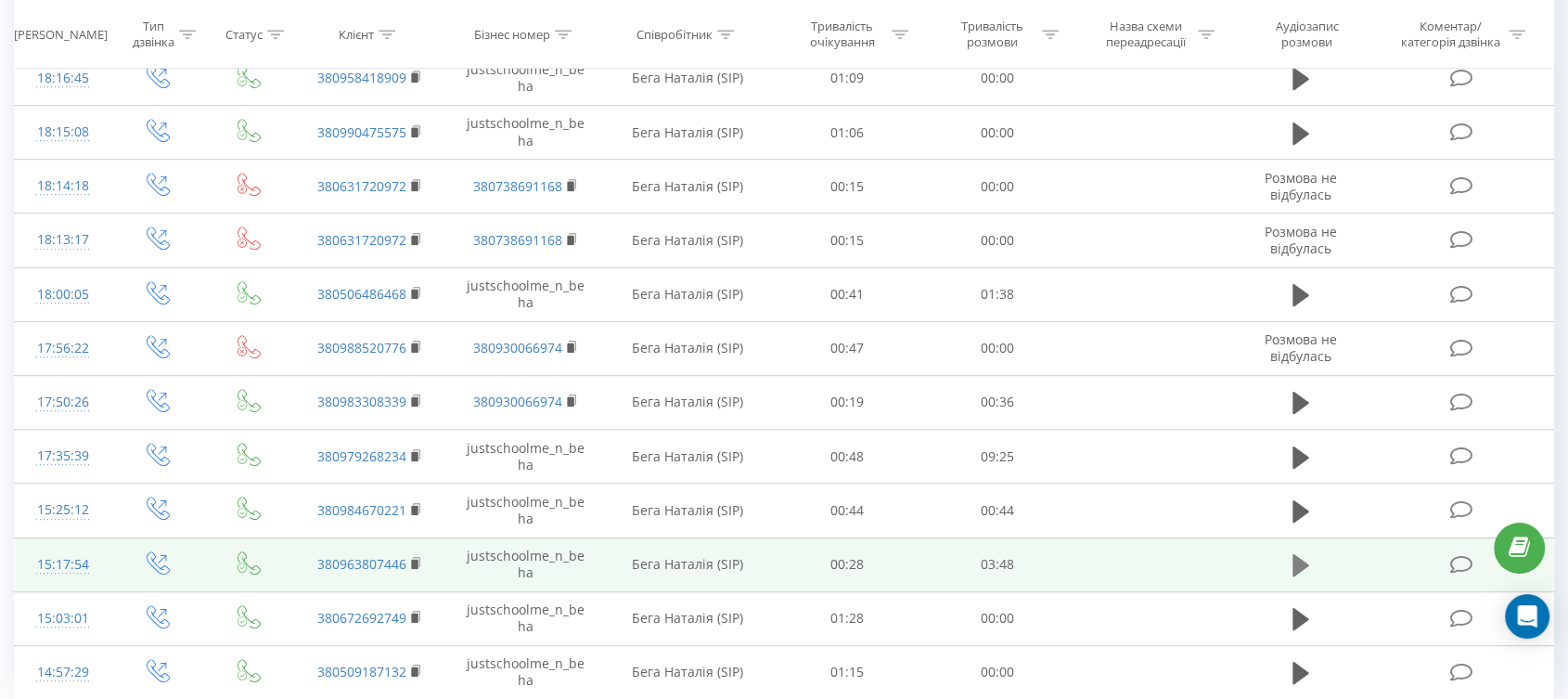 click 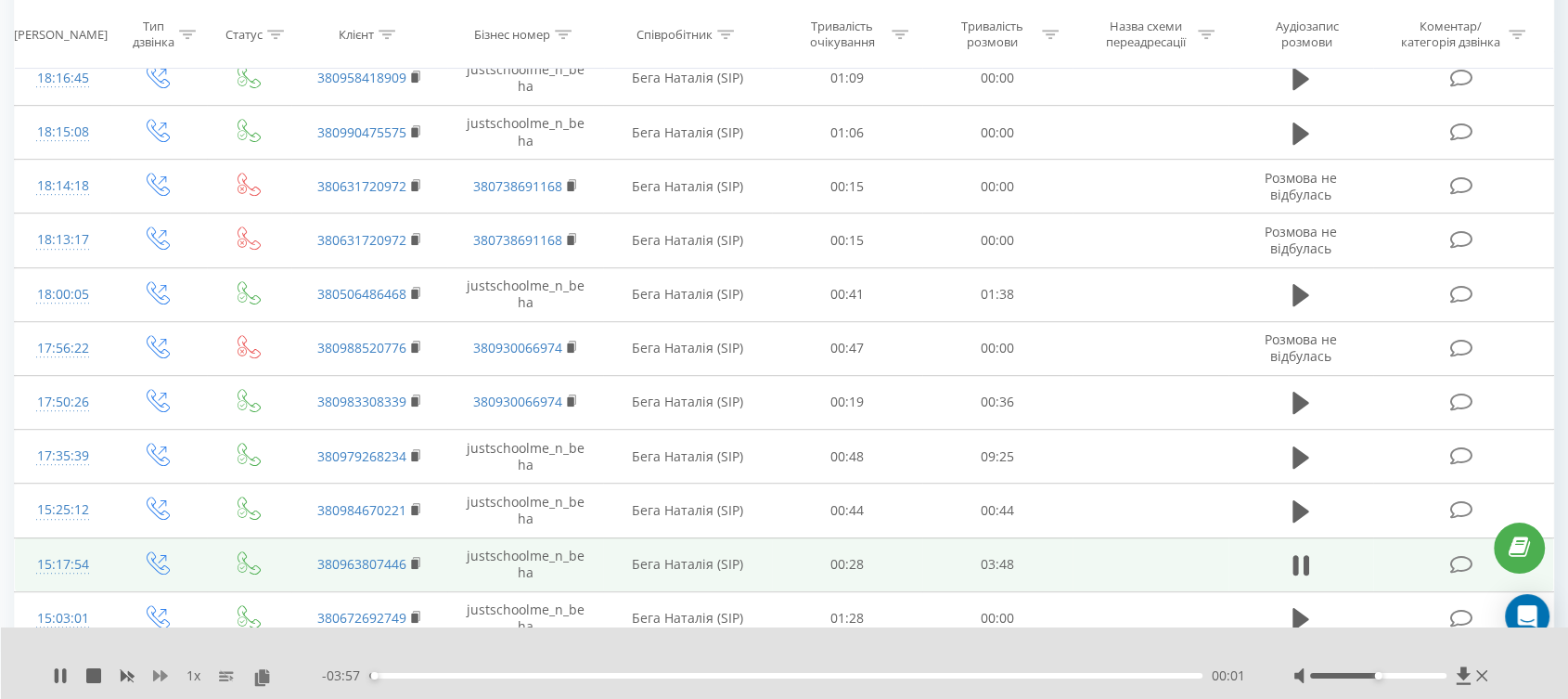 click 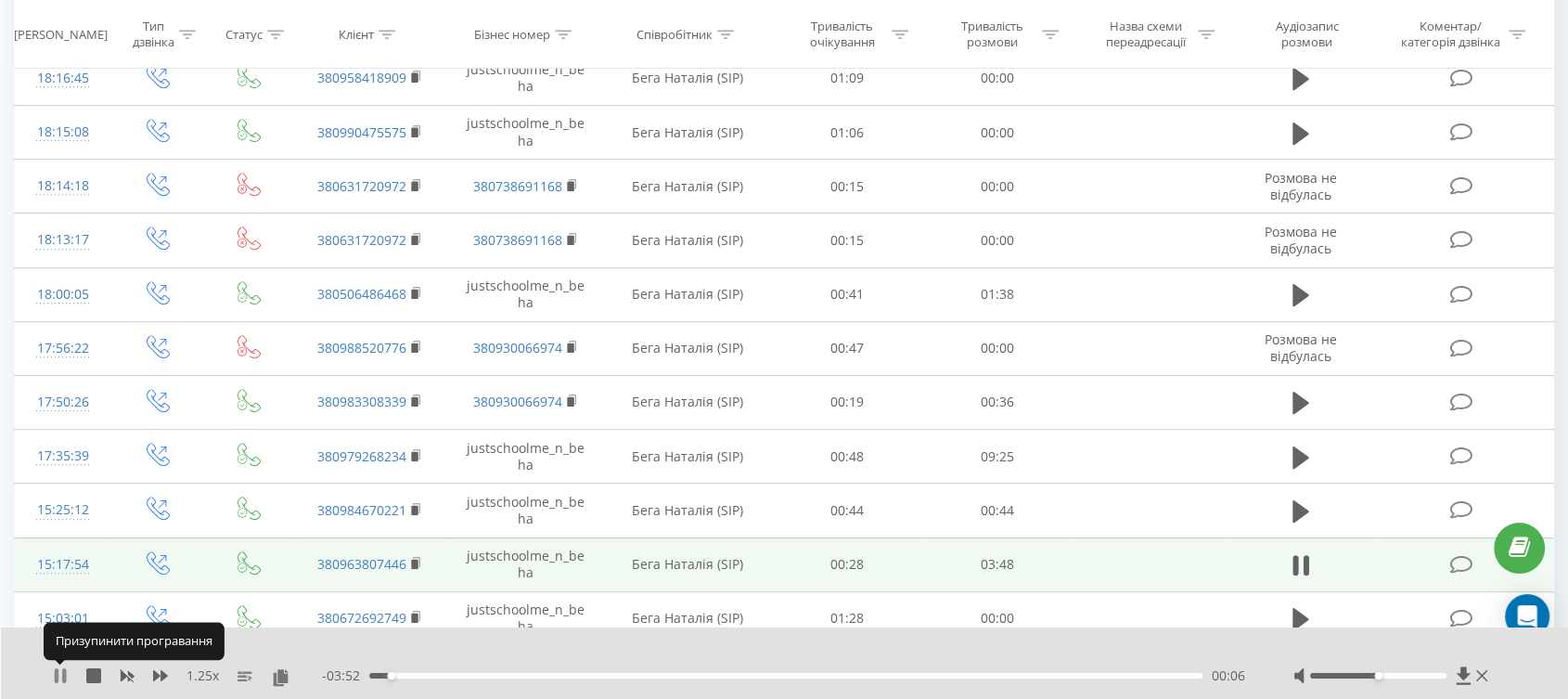click 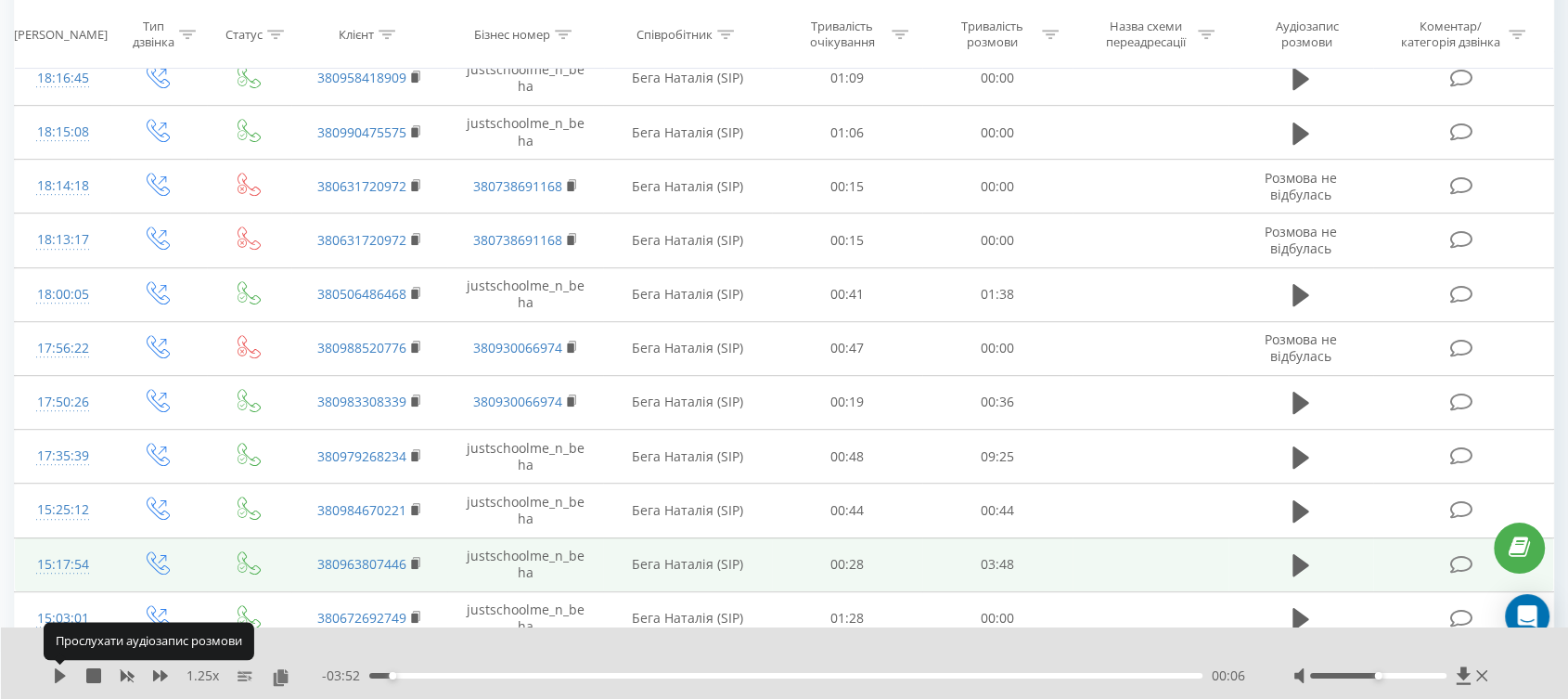 click 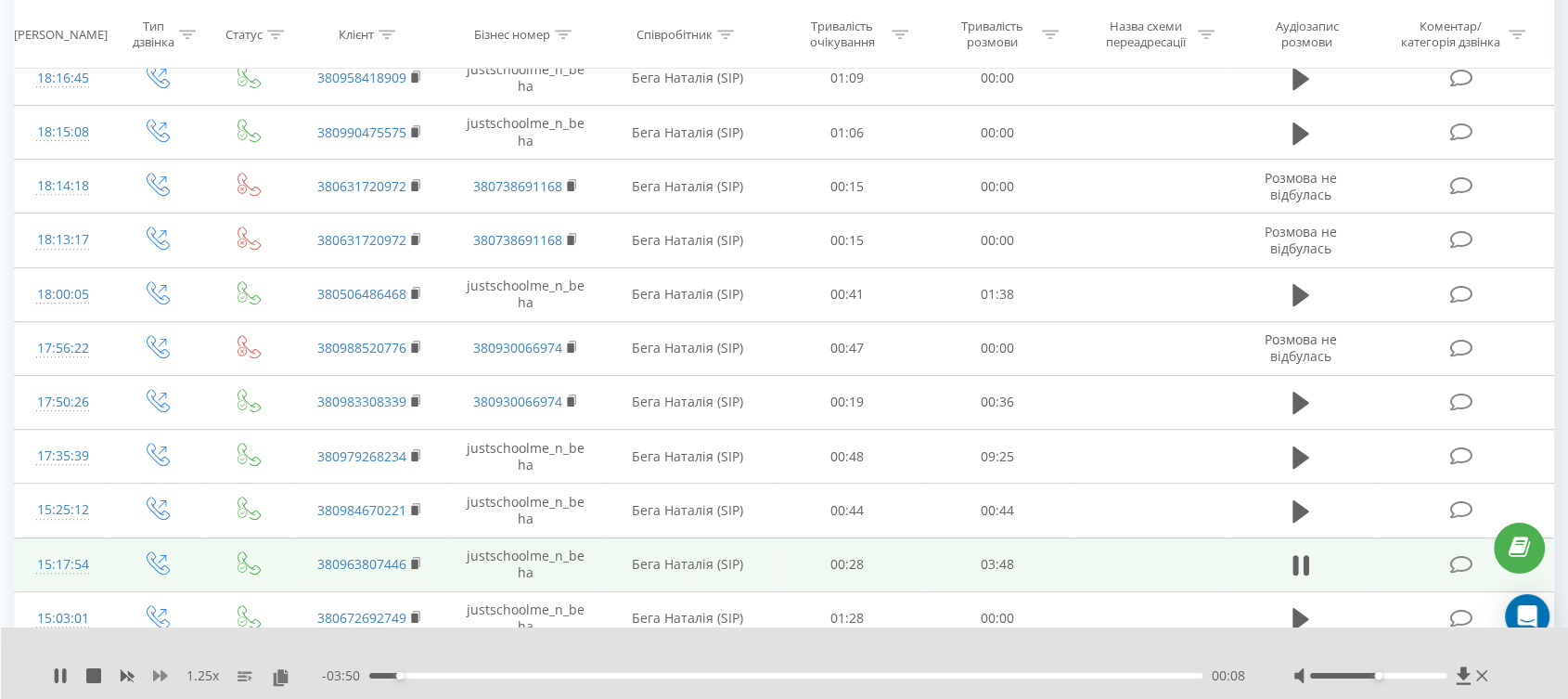 click 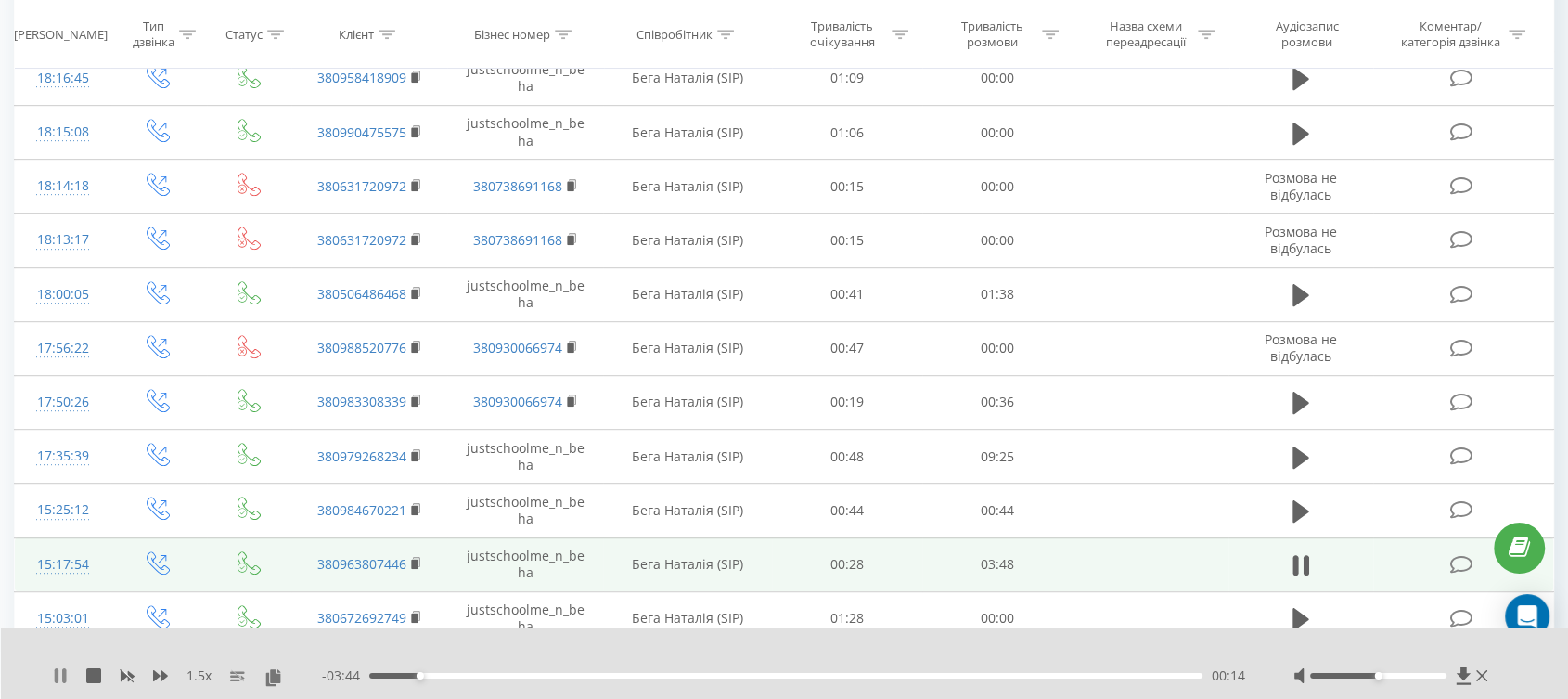 click 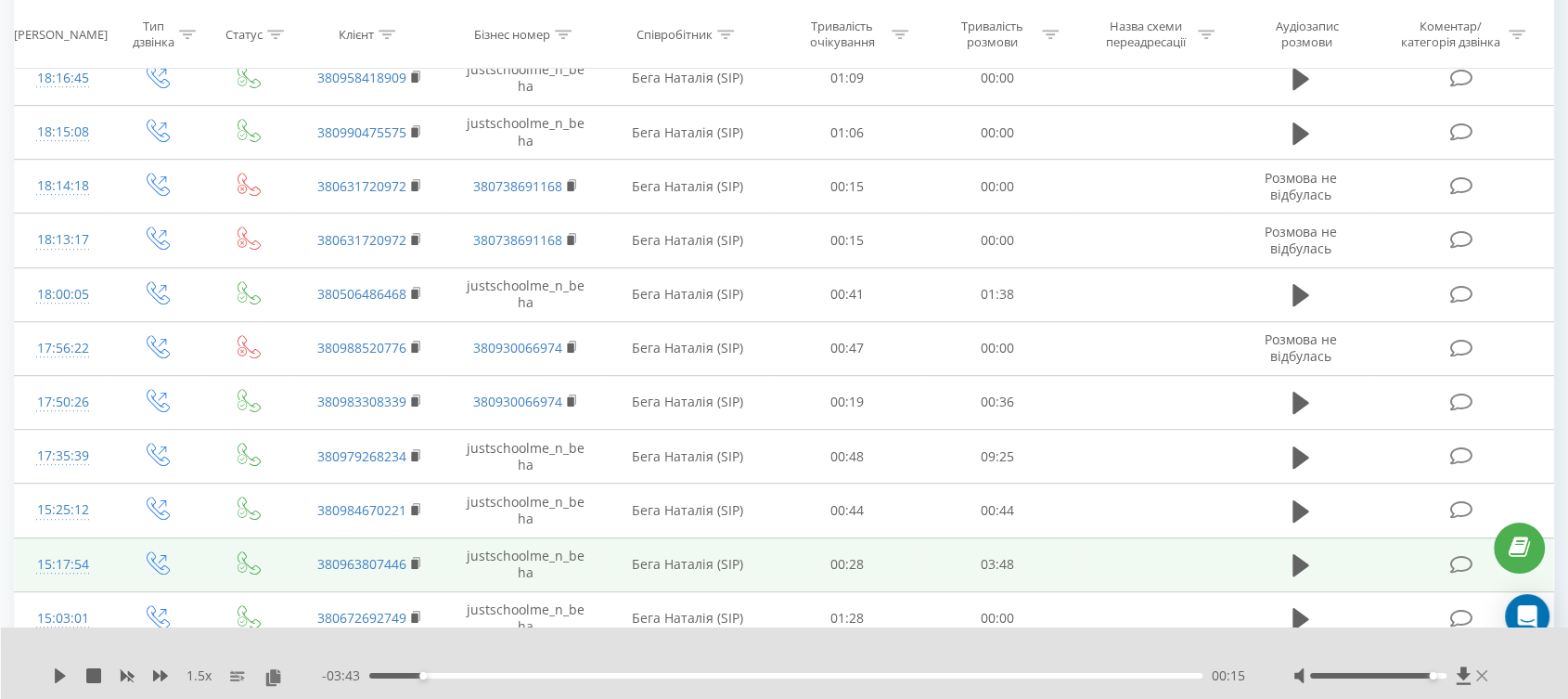 drag, startPoint x: 1378, startPoint y: 678, endPoint x: 1481, endPoint y: 678, distance: 103 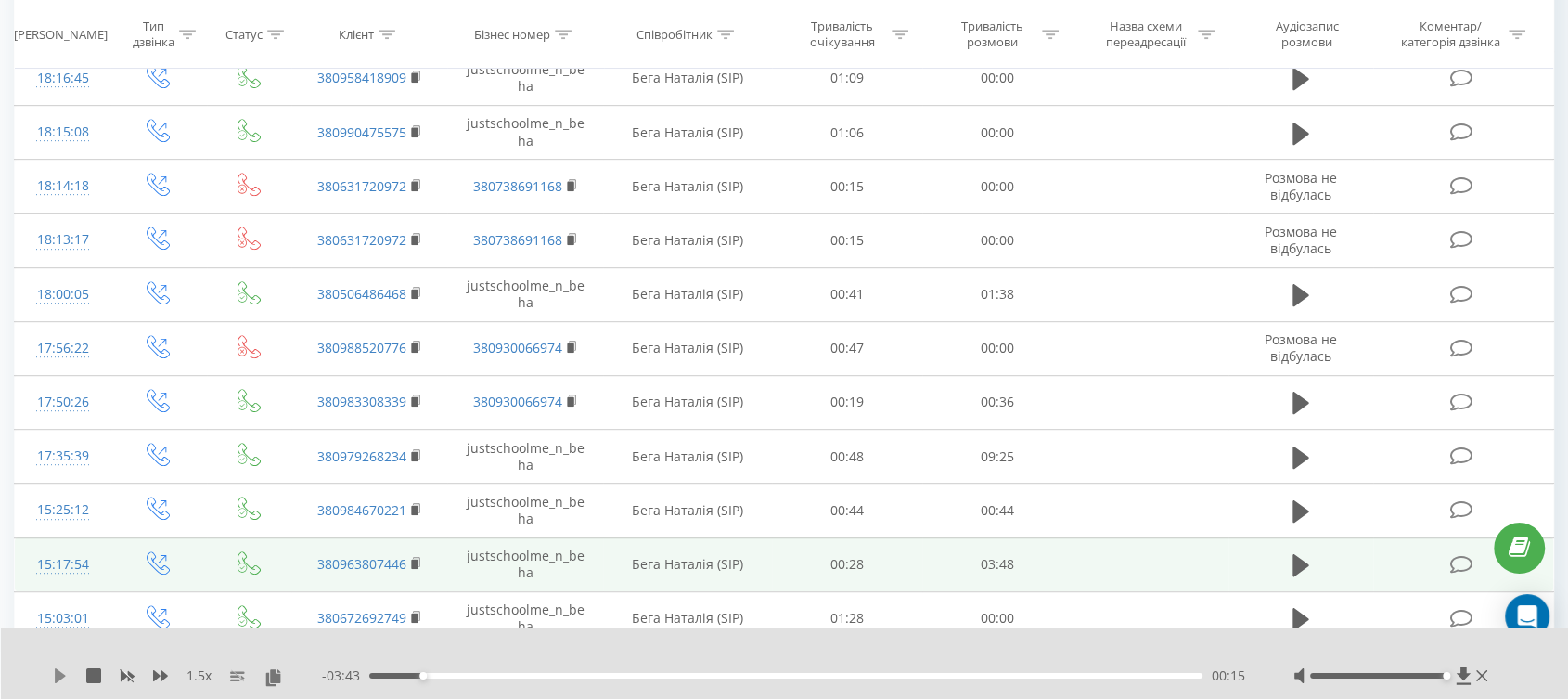 click 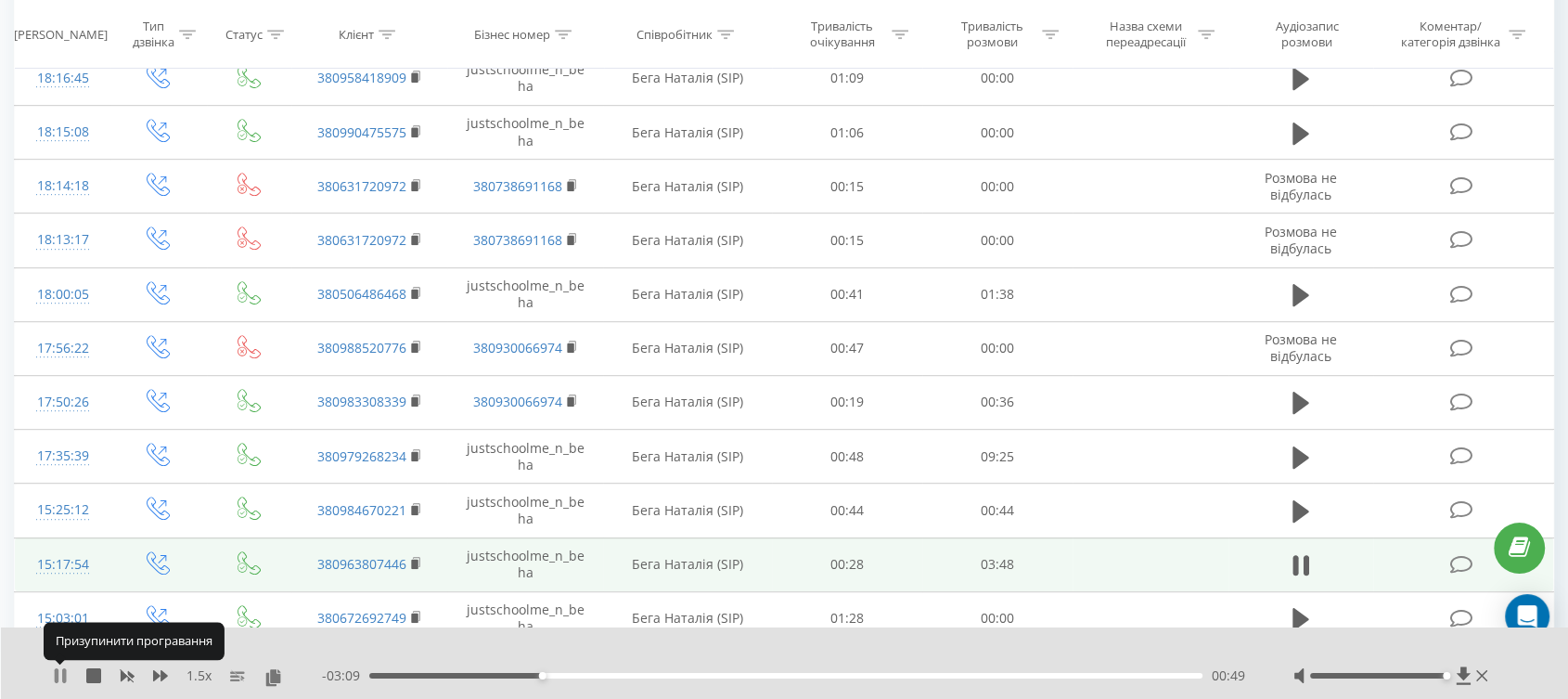 click 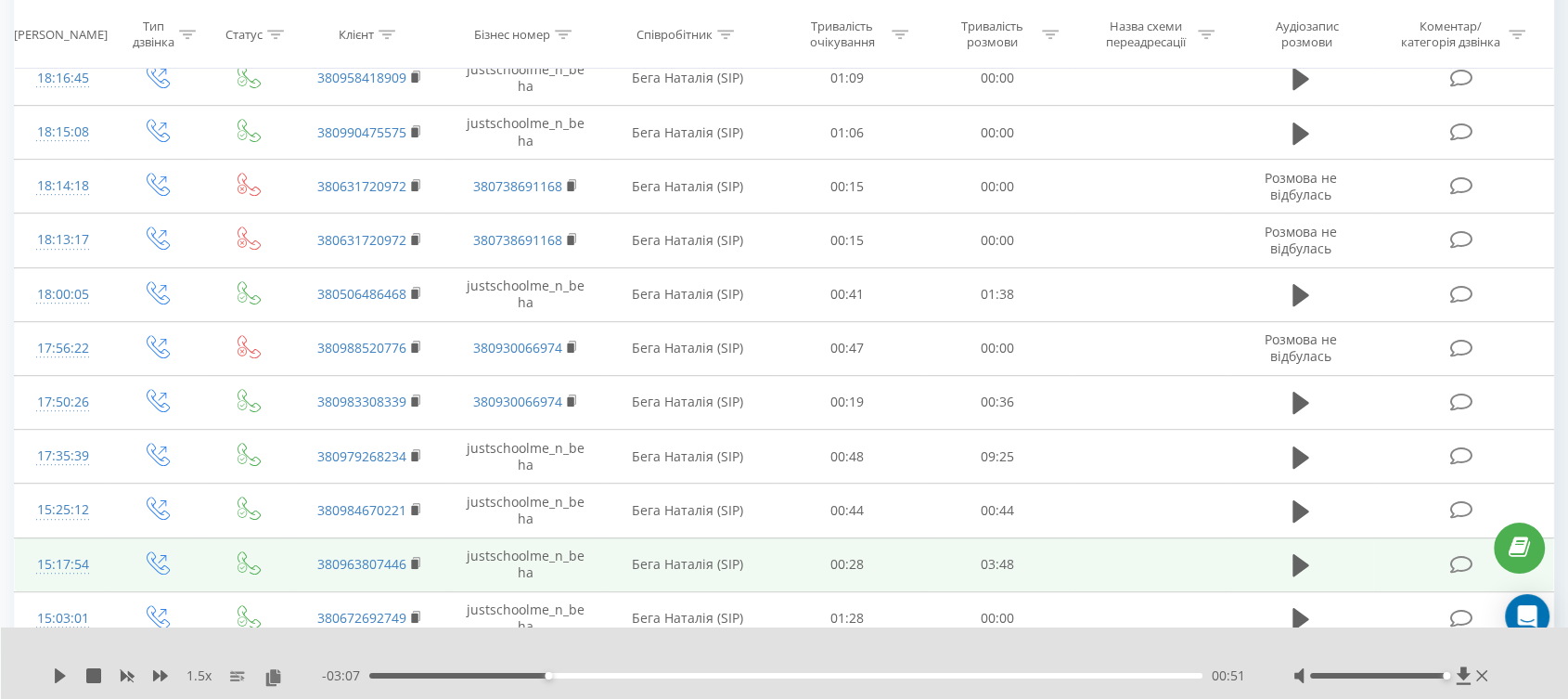 click on "00:51" at bounding box center [786, 676] 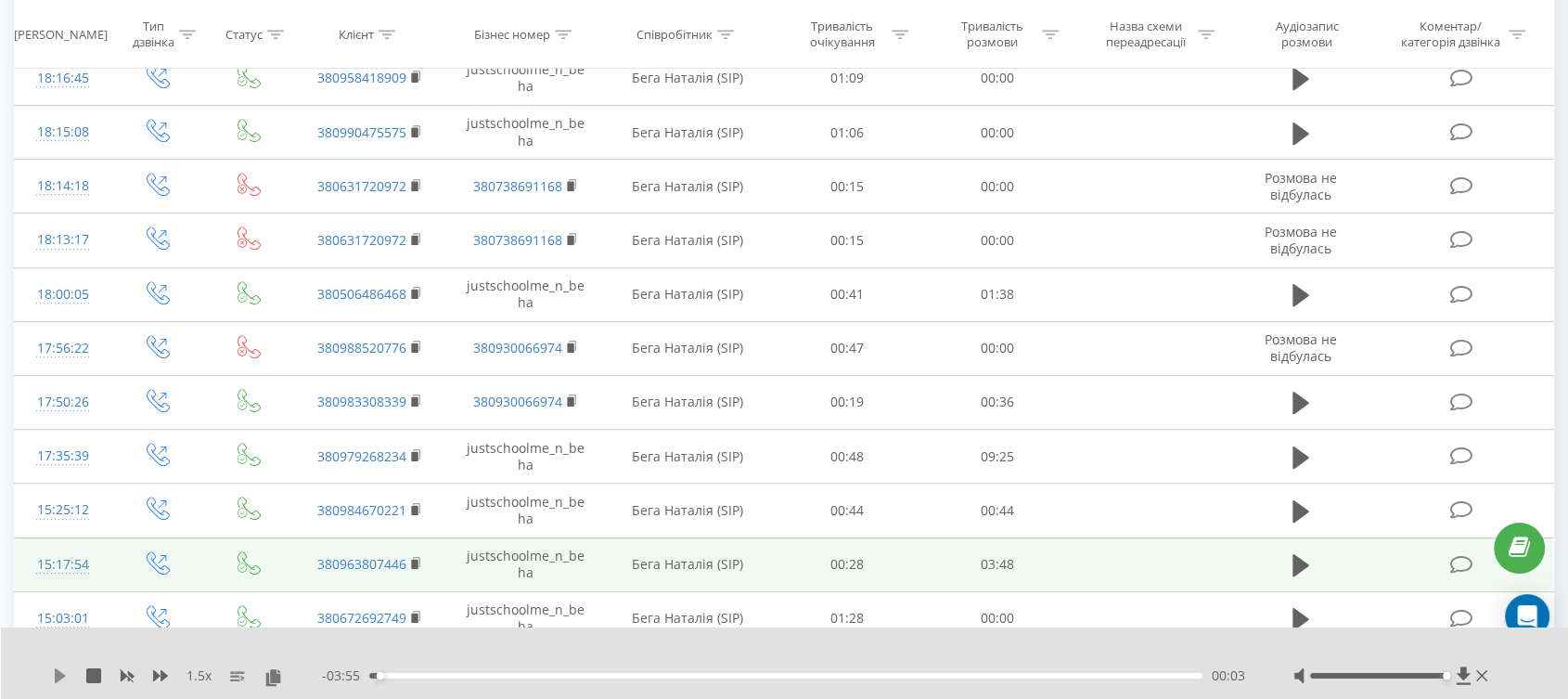 click 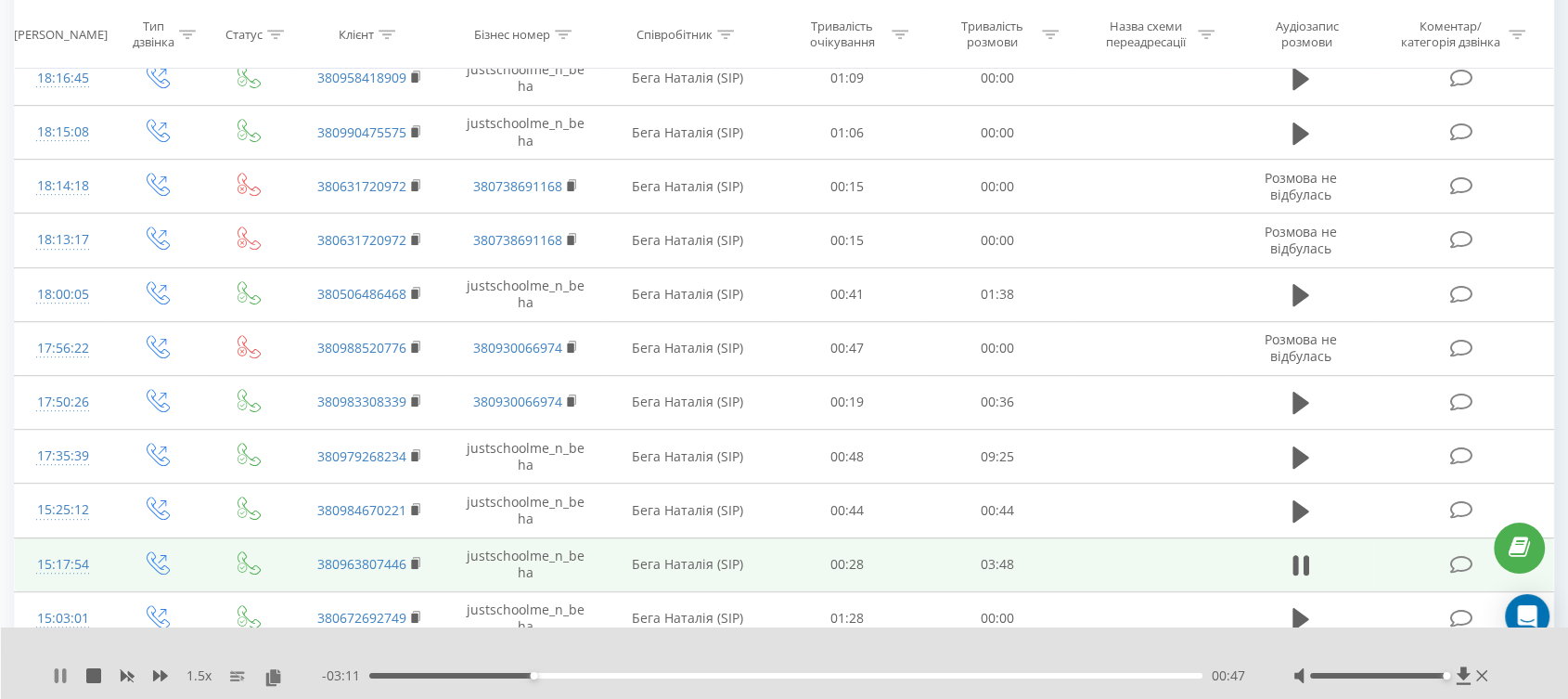 click 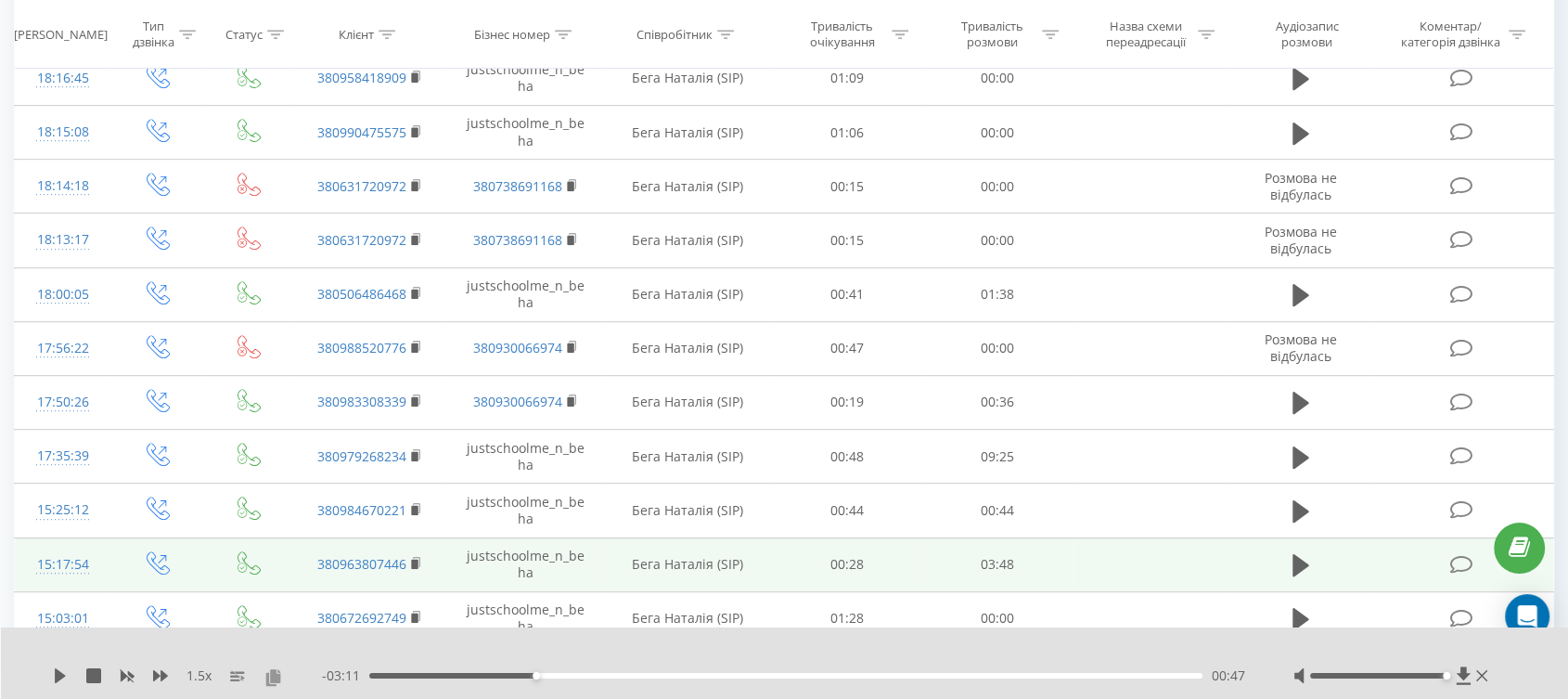 click at bounding box center [273, 677] 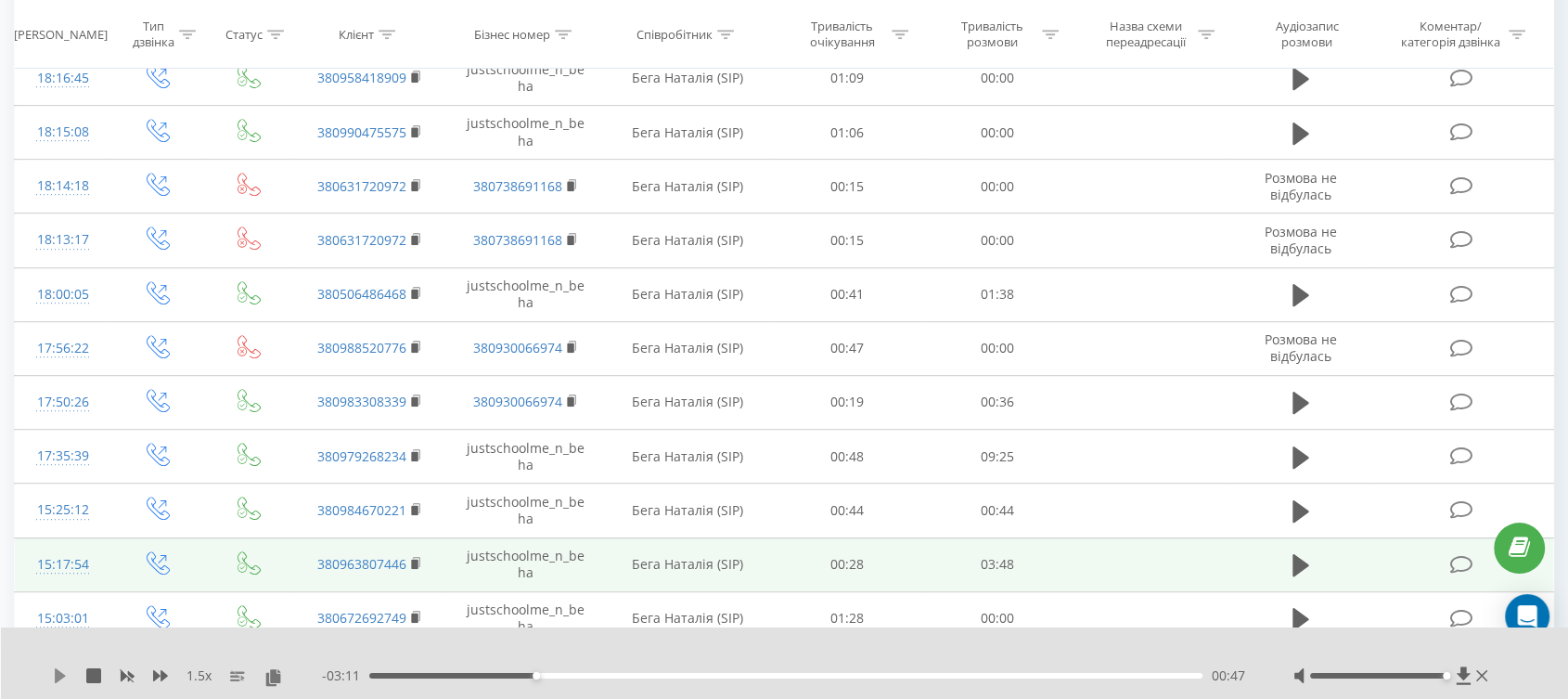 click 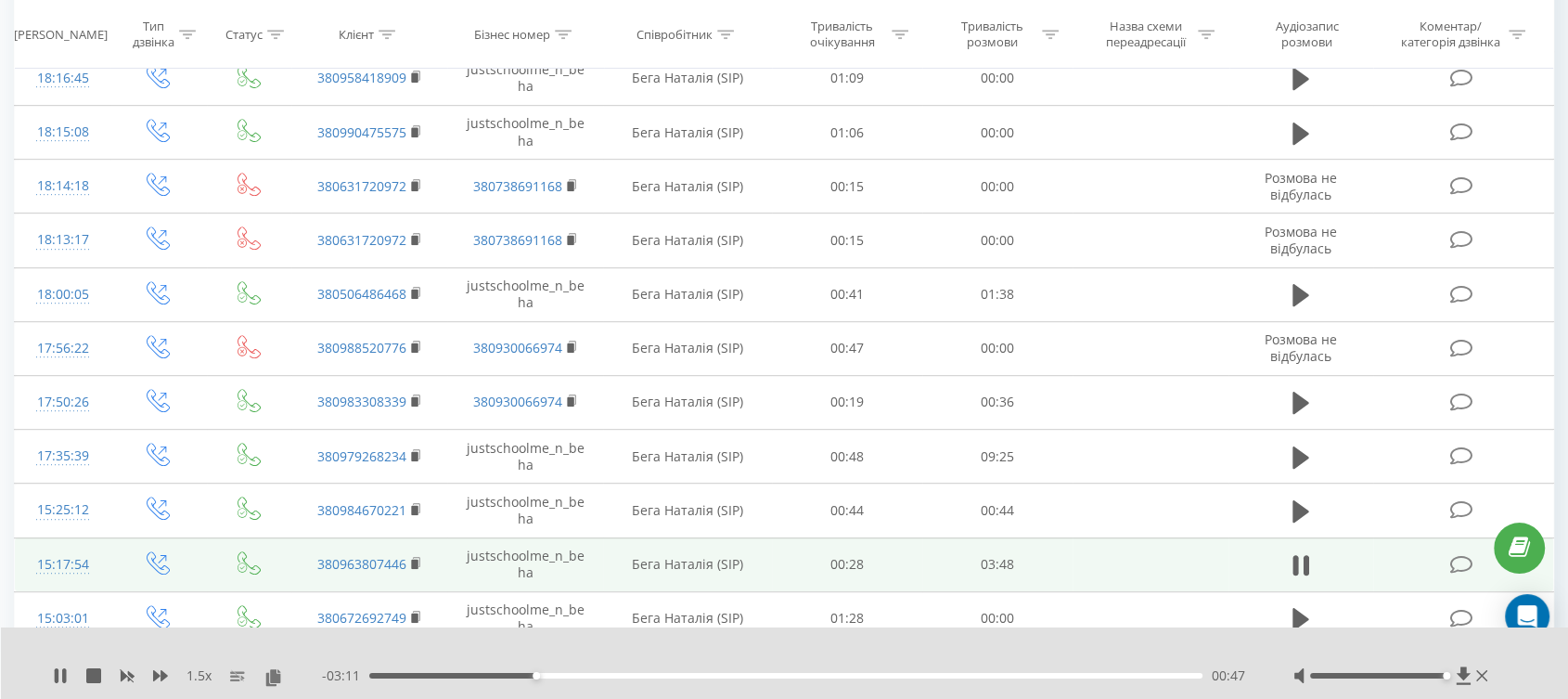 click 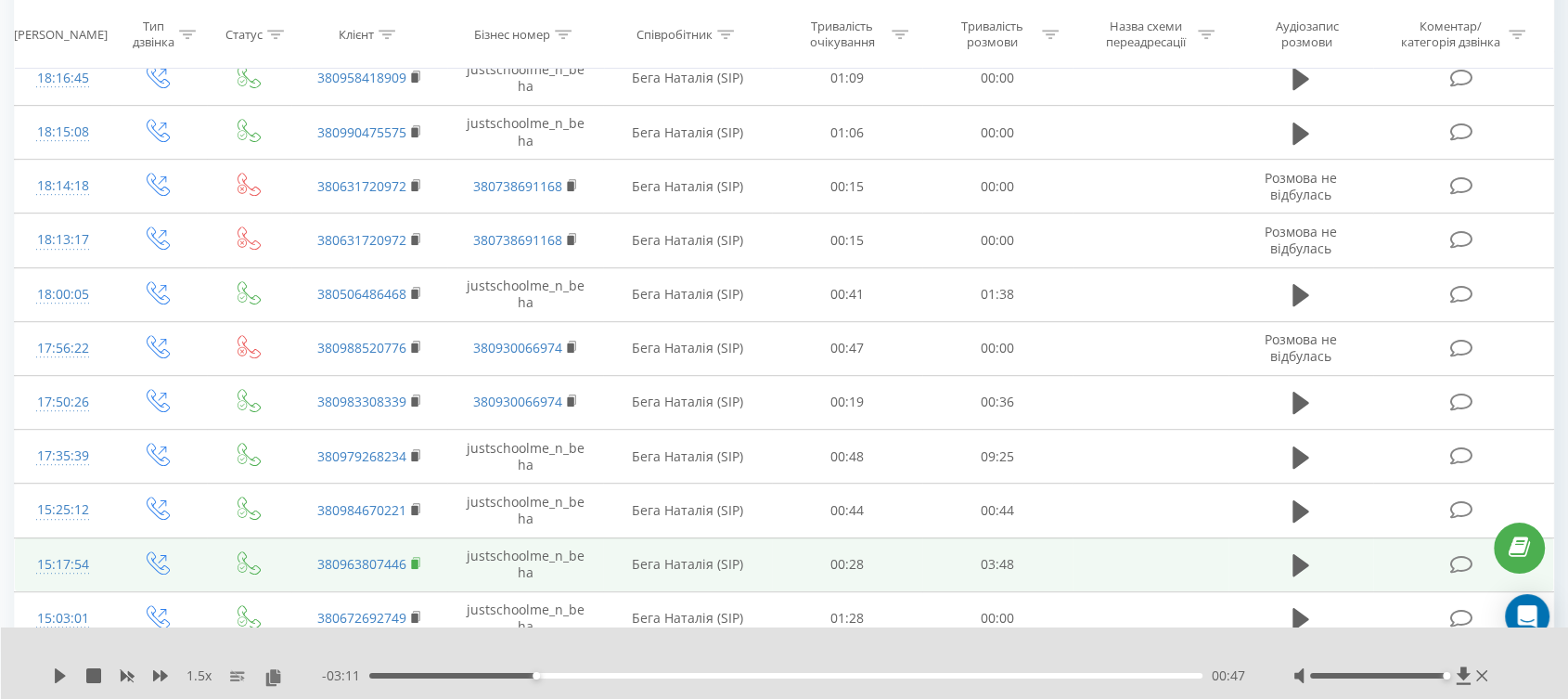 click 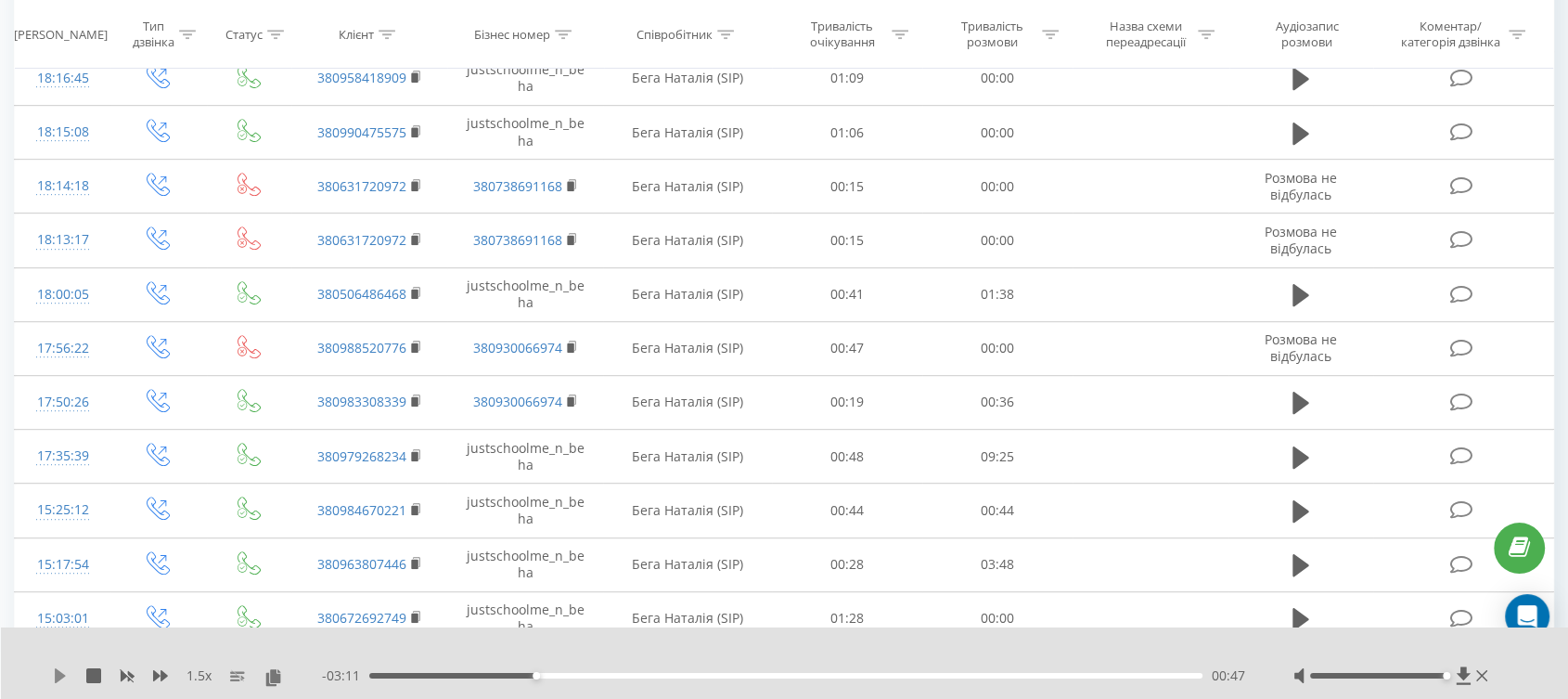 click 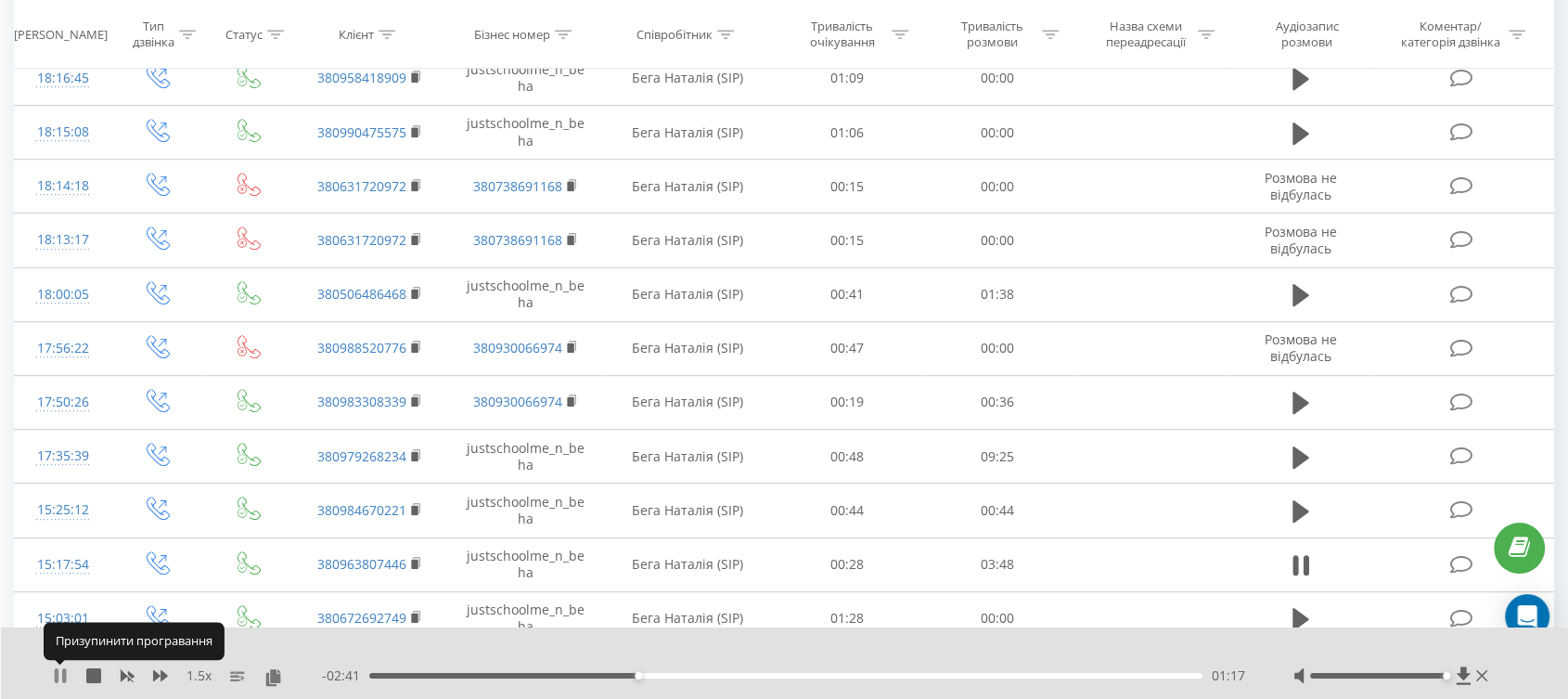 click 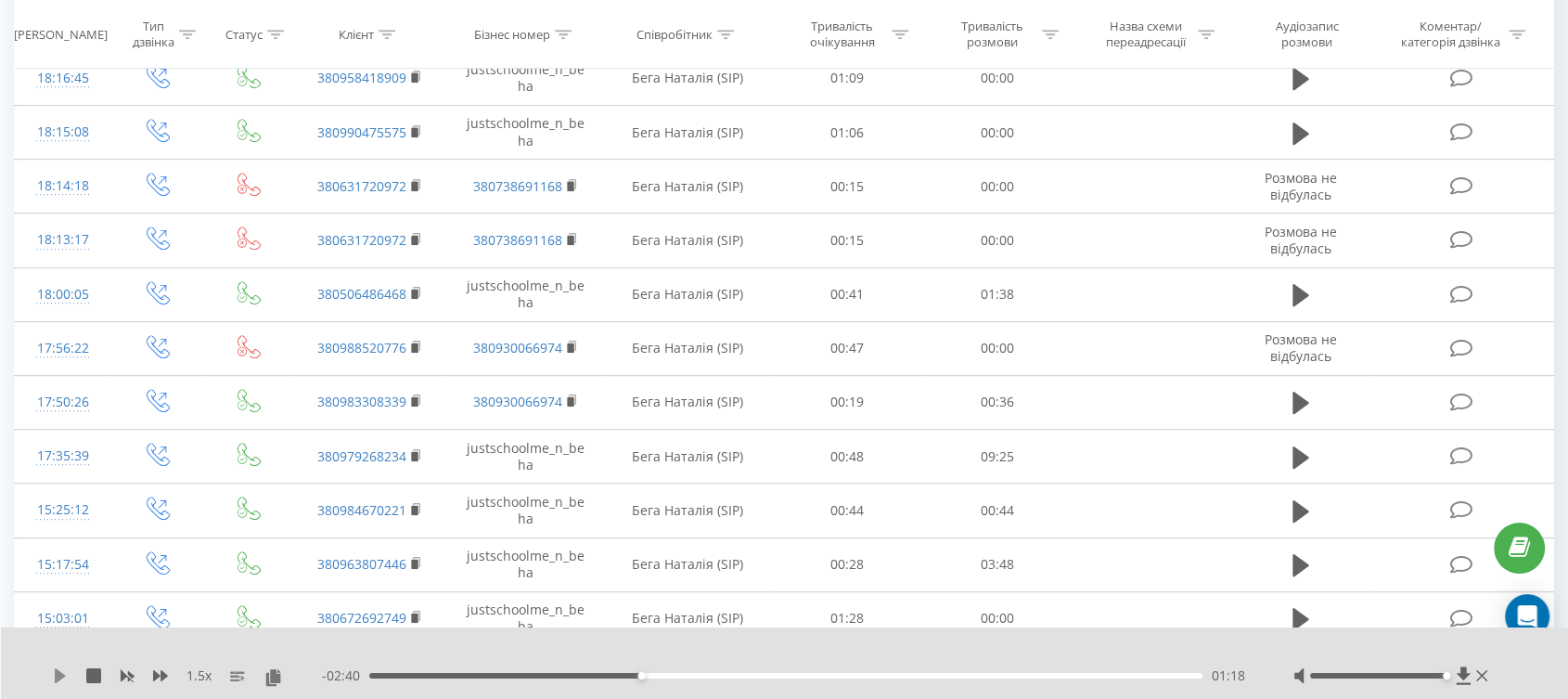 click 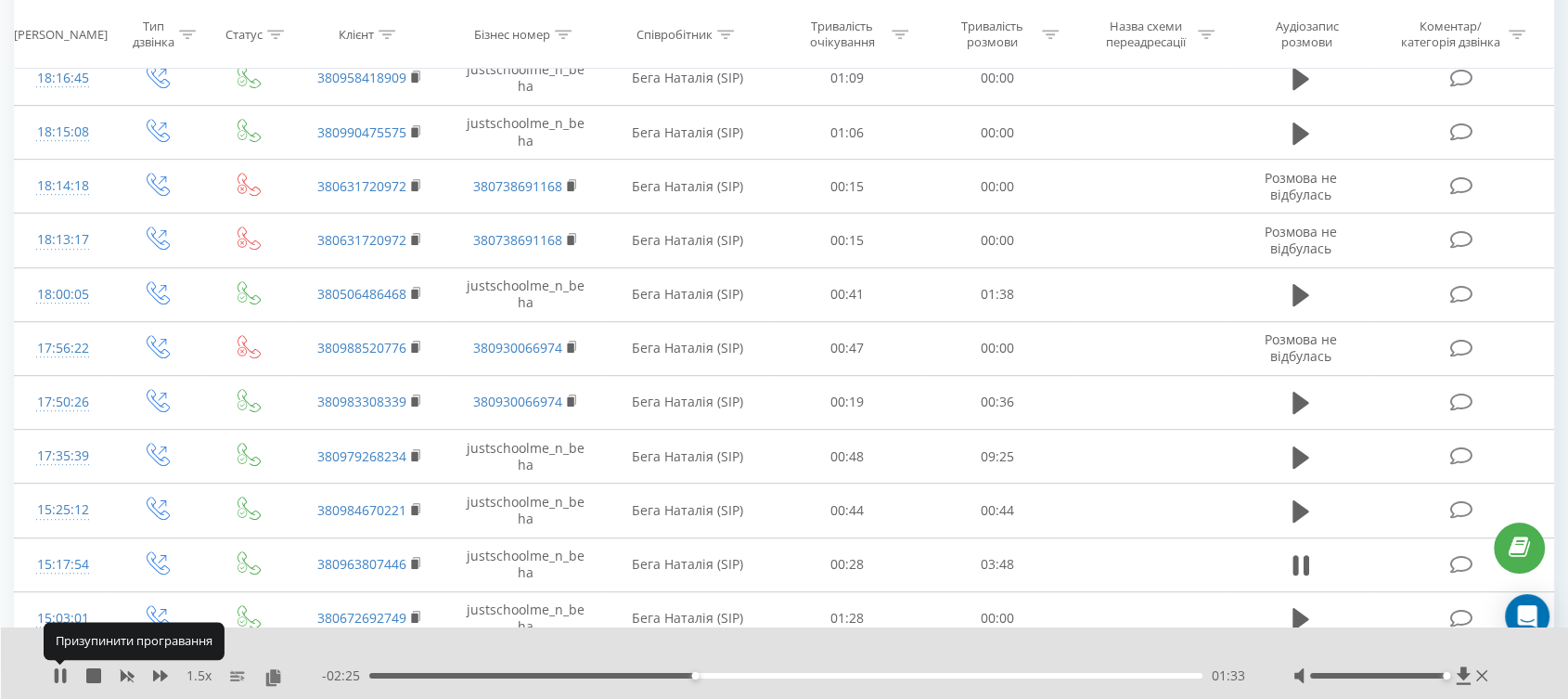 click 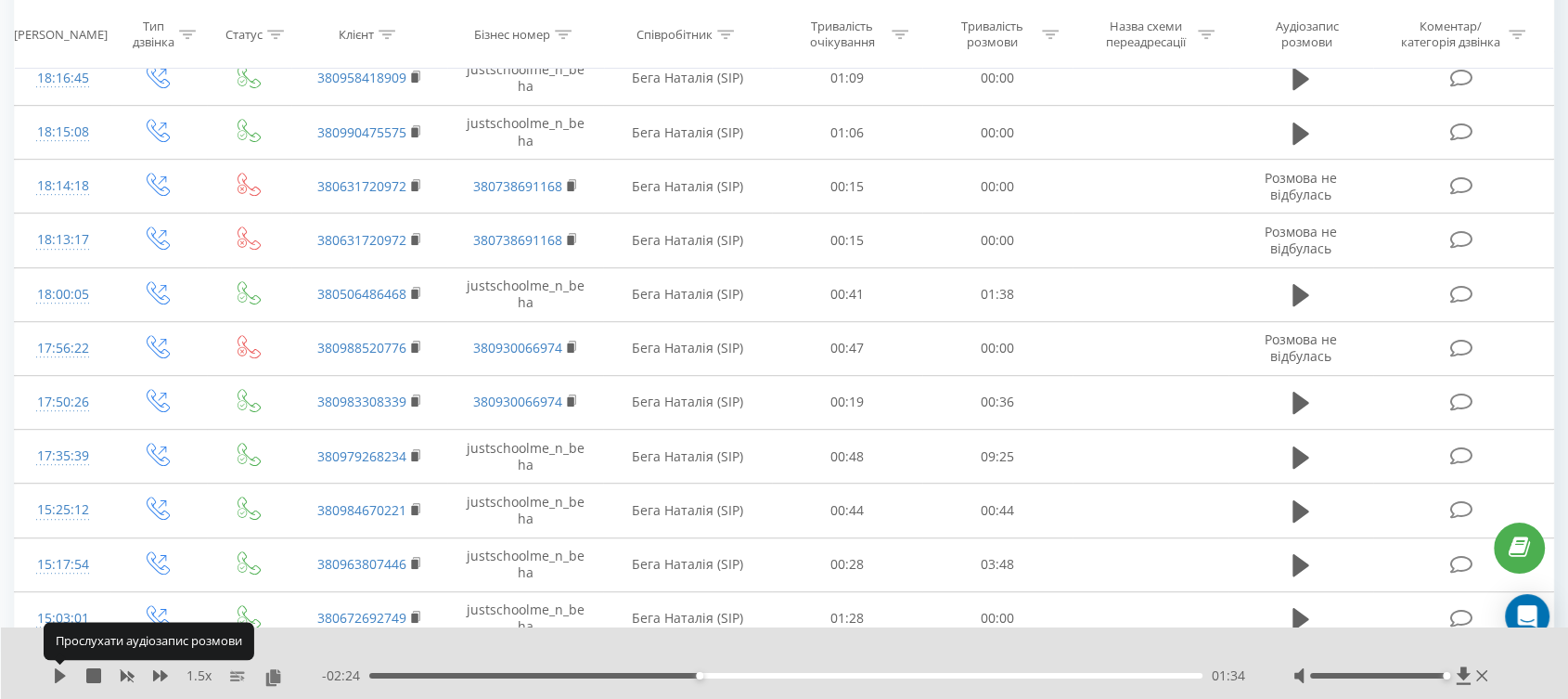 click 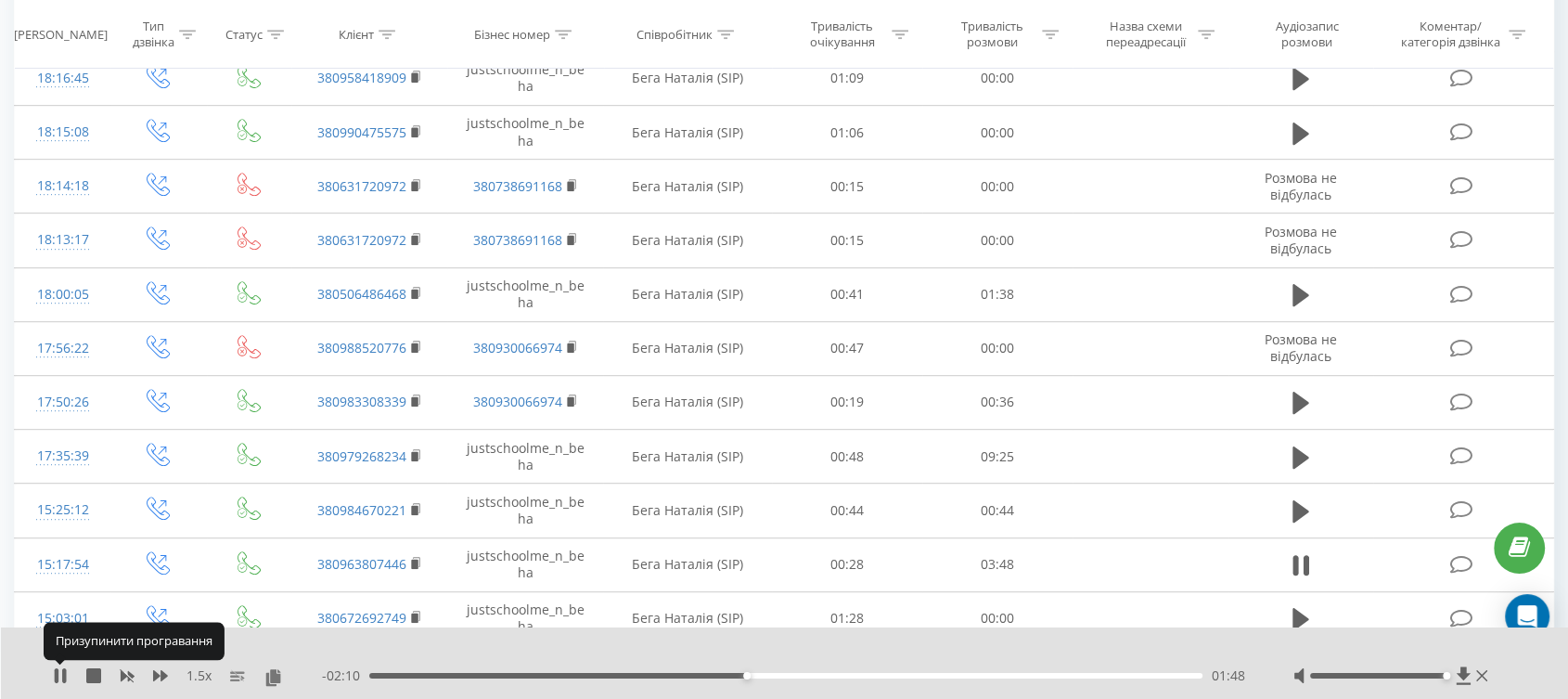 click 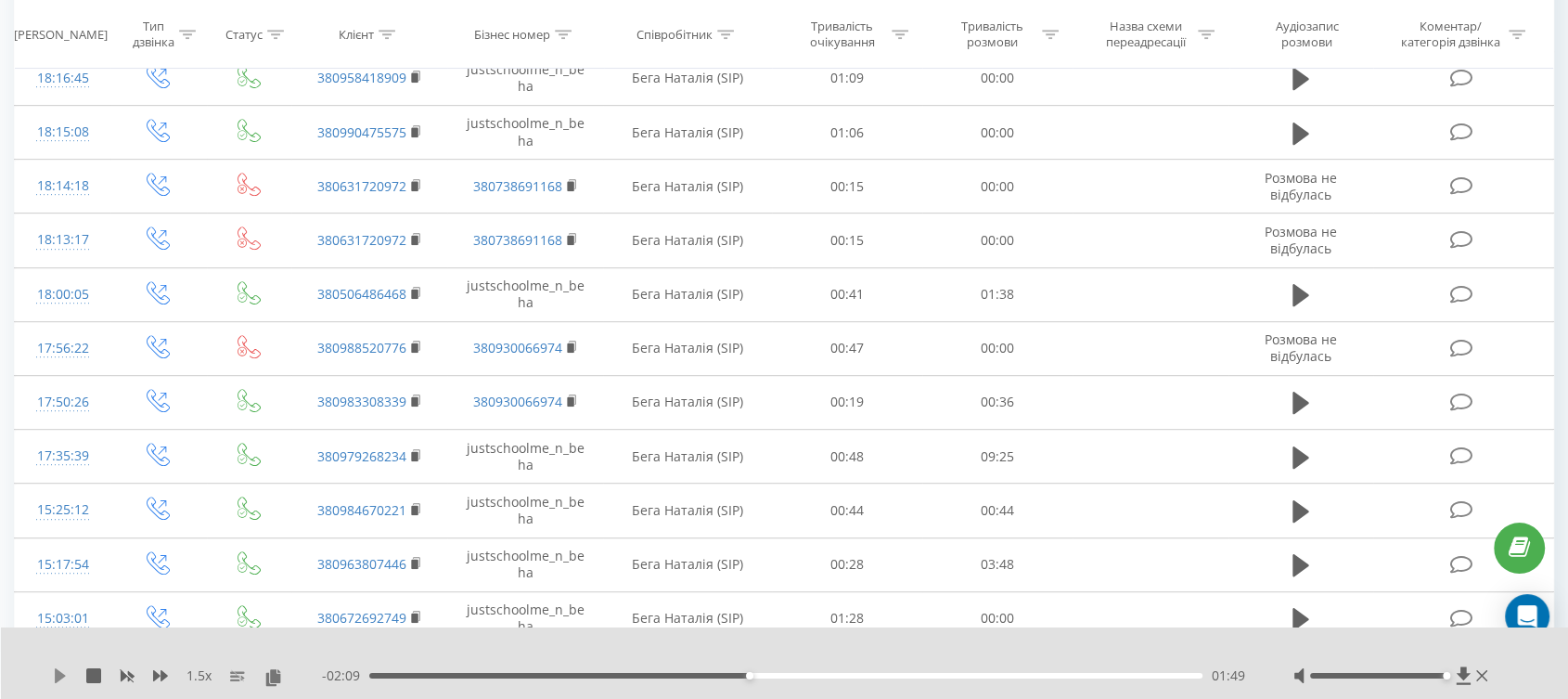 click 